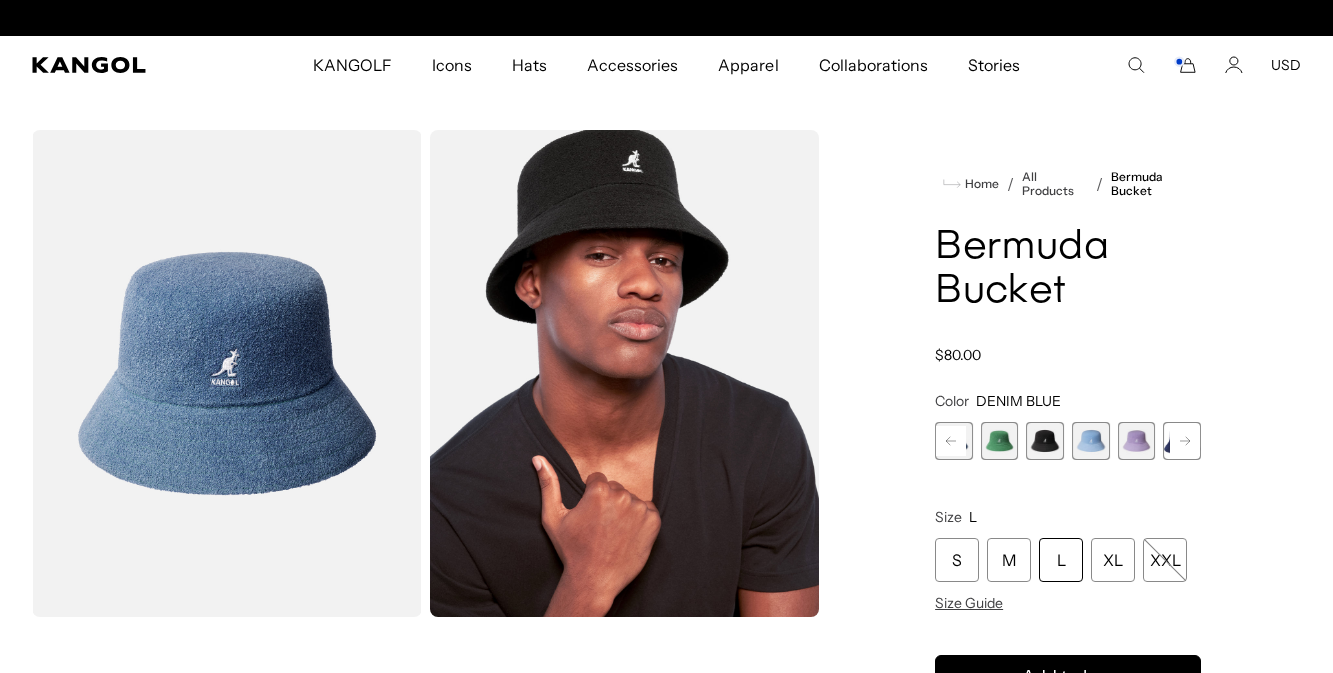 scroll, scrollTop: 0, scrollLeft: 0, axis: both 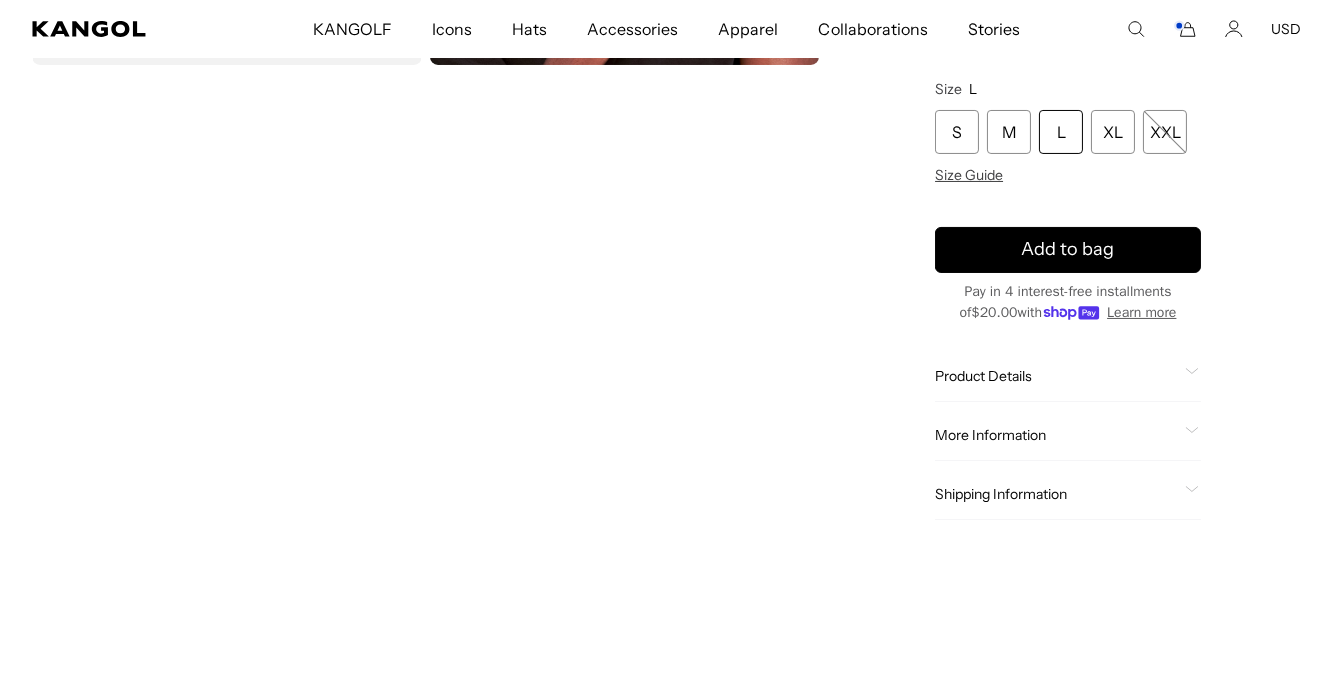 click on "Product Details" 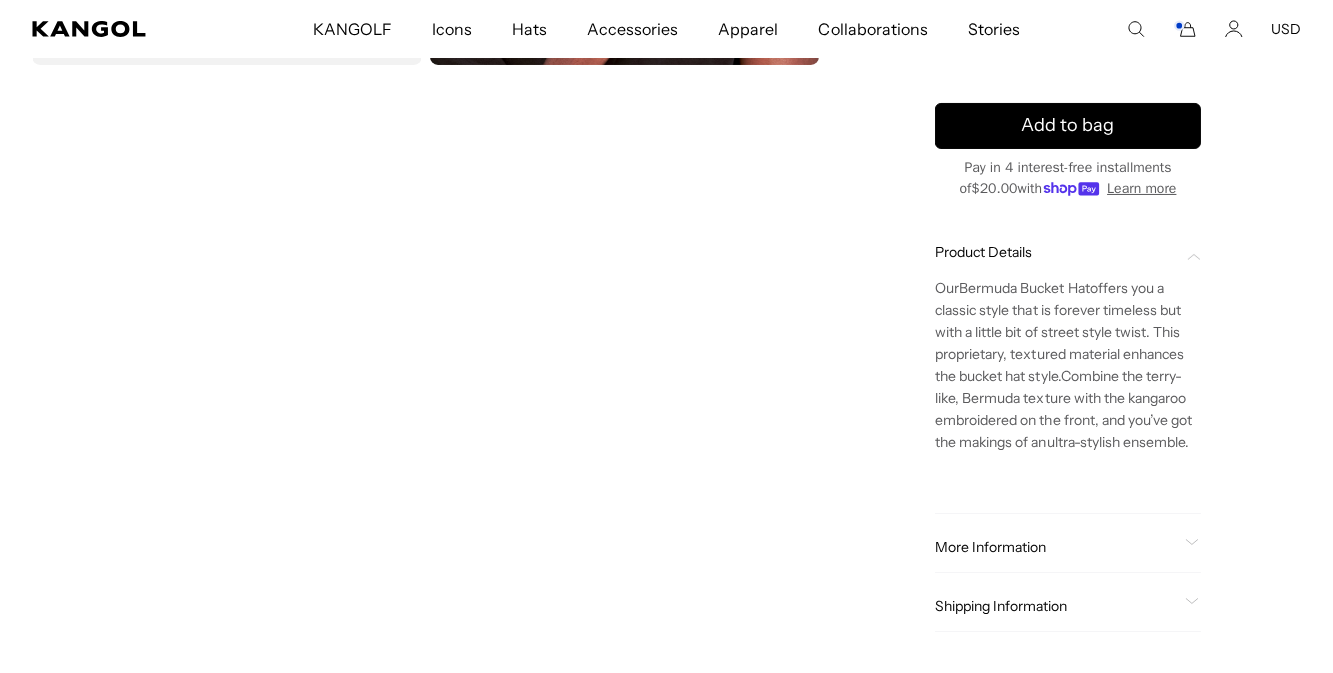 scroll, scrollTop: 0, scrollLeft: 411, axis: horizontal 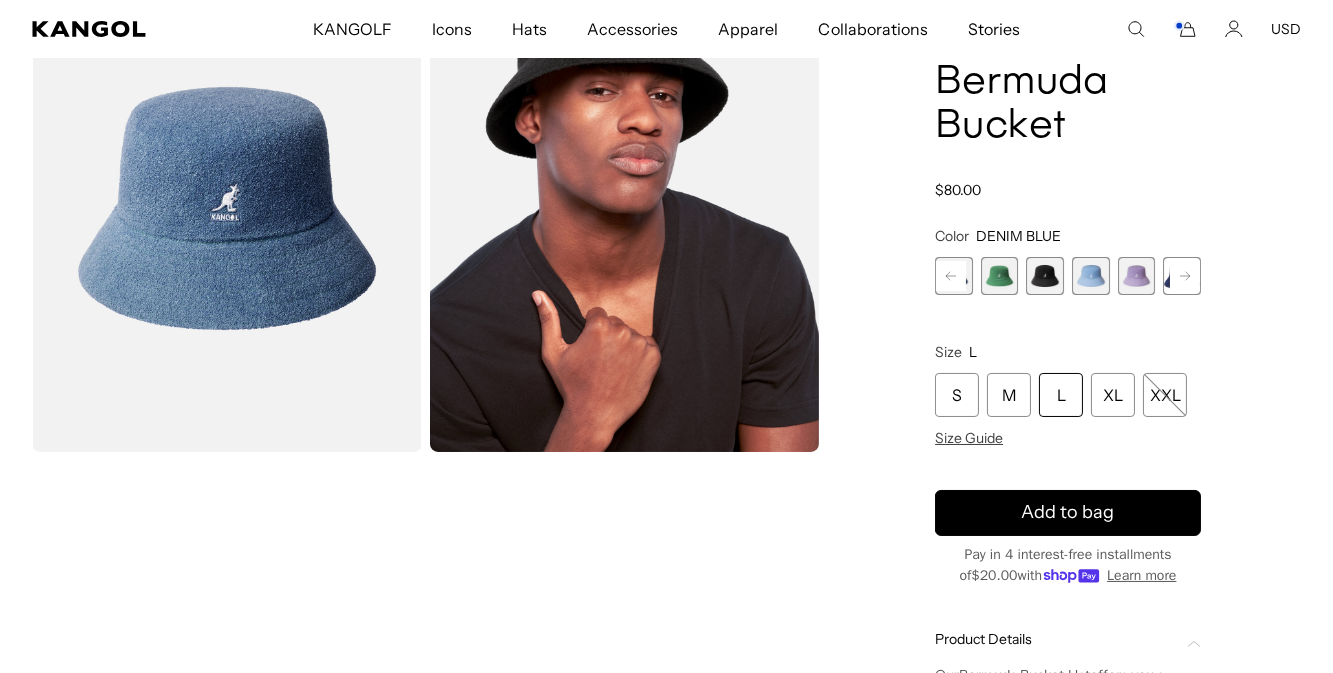 click at bounding box center (1045, 276) 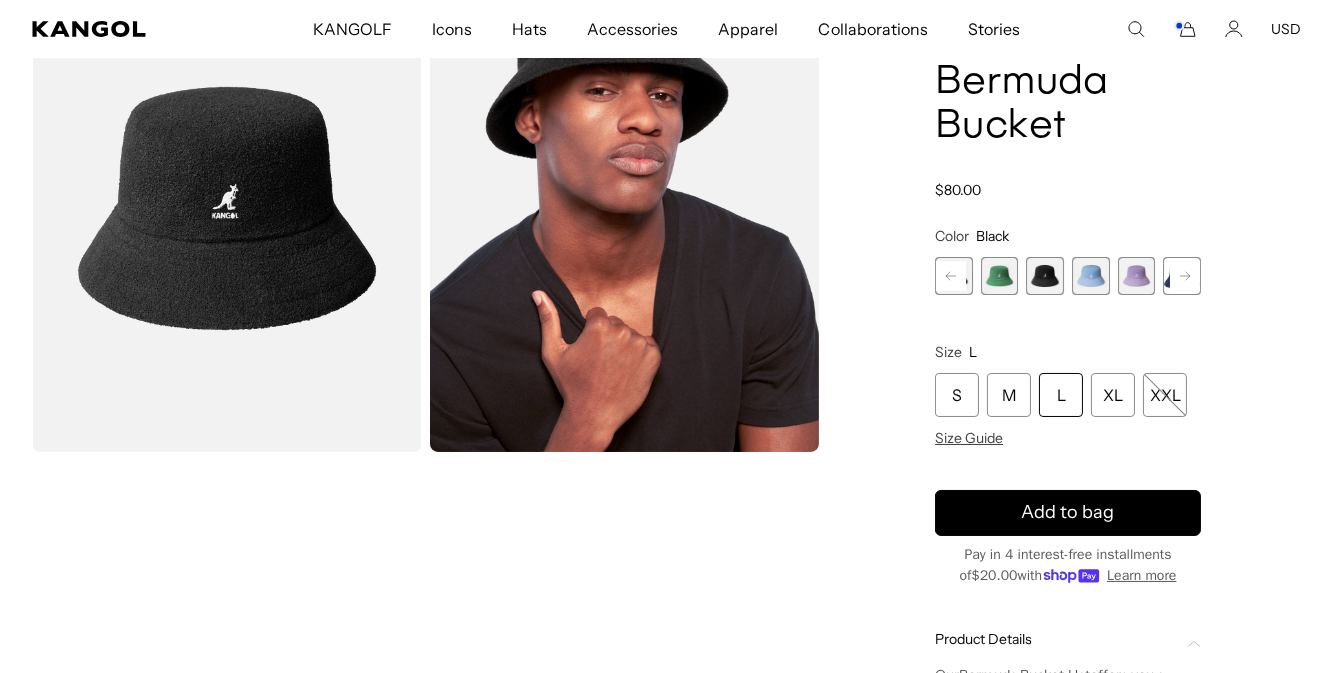 click at bounding box center (1137, 276) 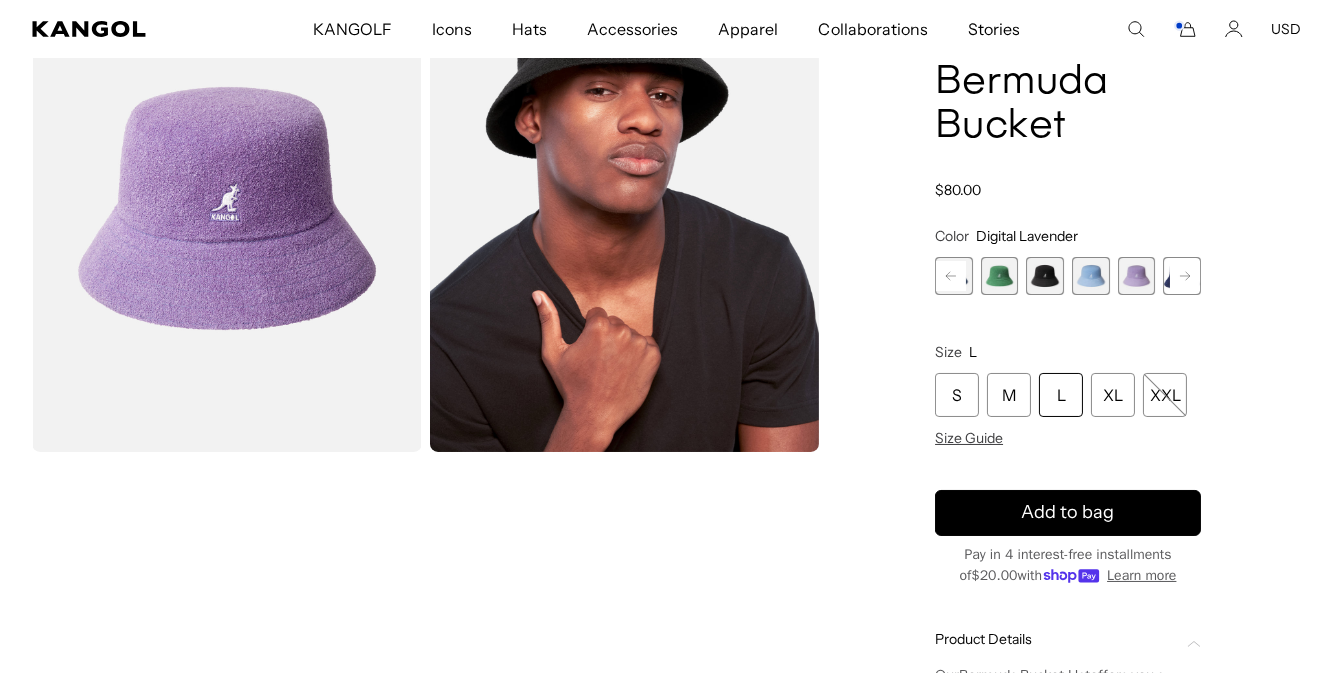 scroll, scrollTop: 0, scrollLeft: 411, axis: horizontal 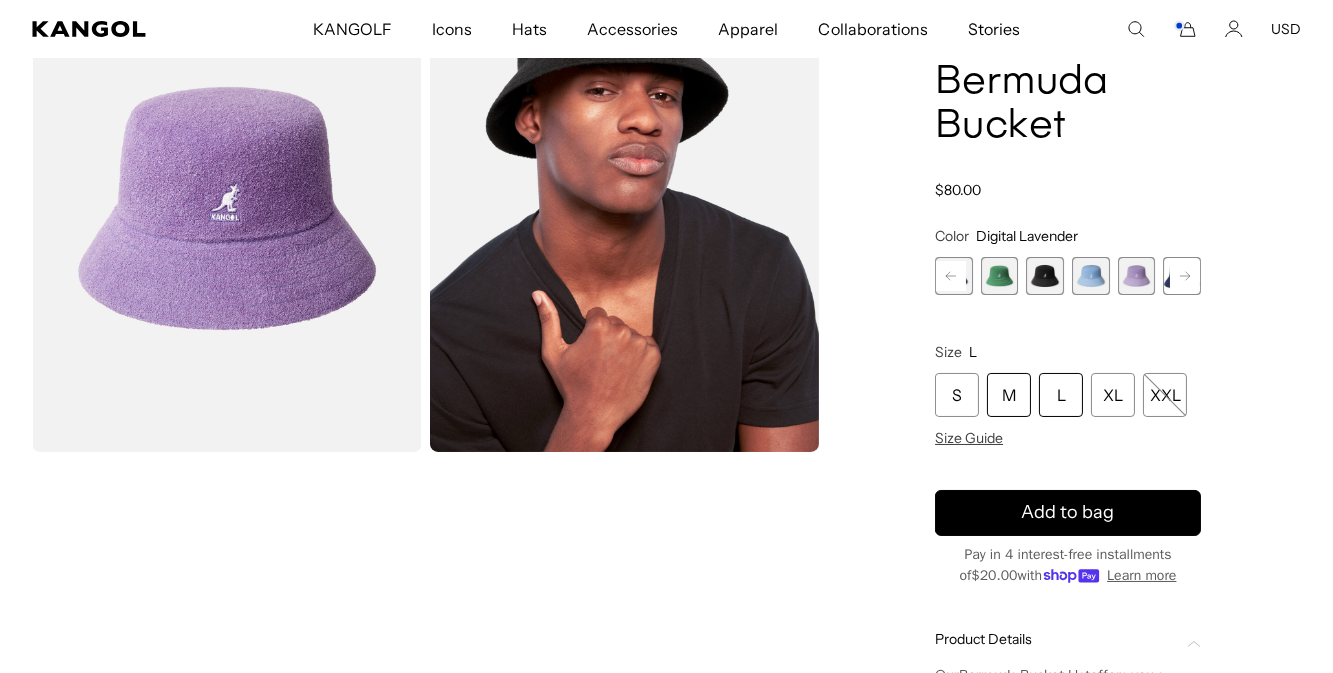 click on "M" at bounding box center (1009, 395) 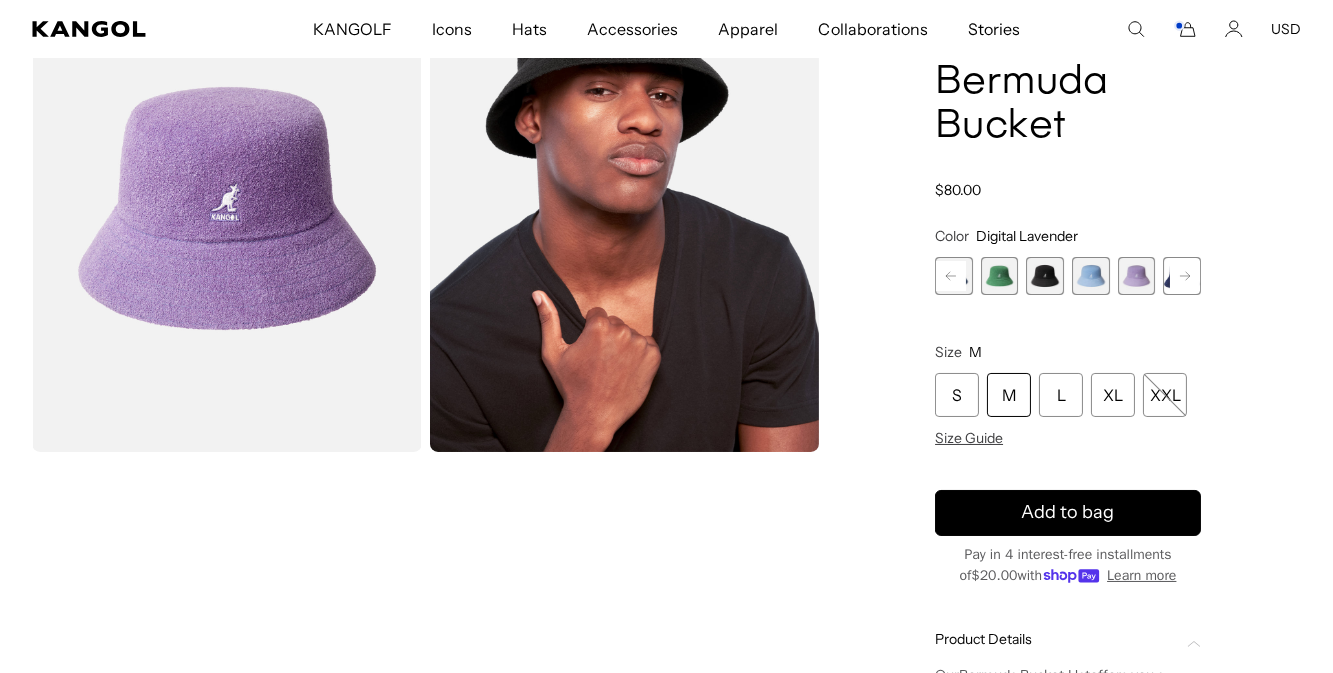 scroll, scrollTop: 0, scrollLeft: 0, axis: both 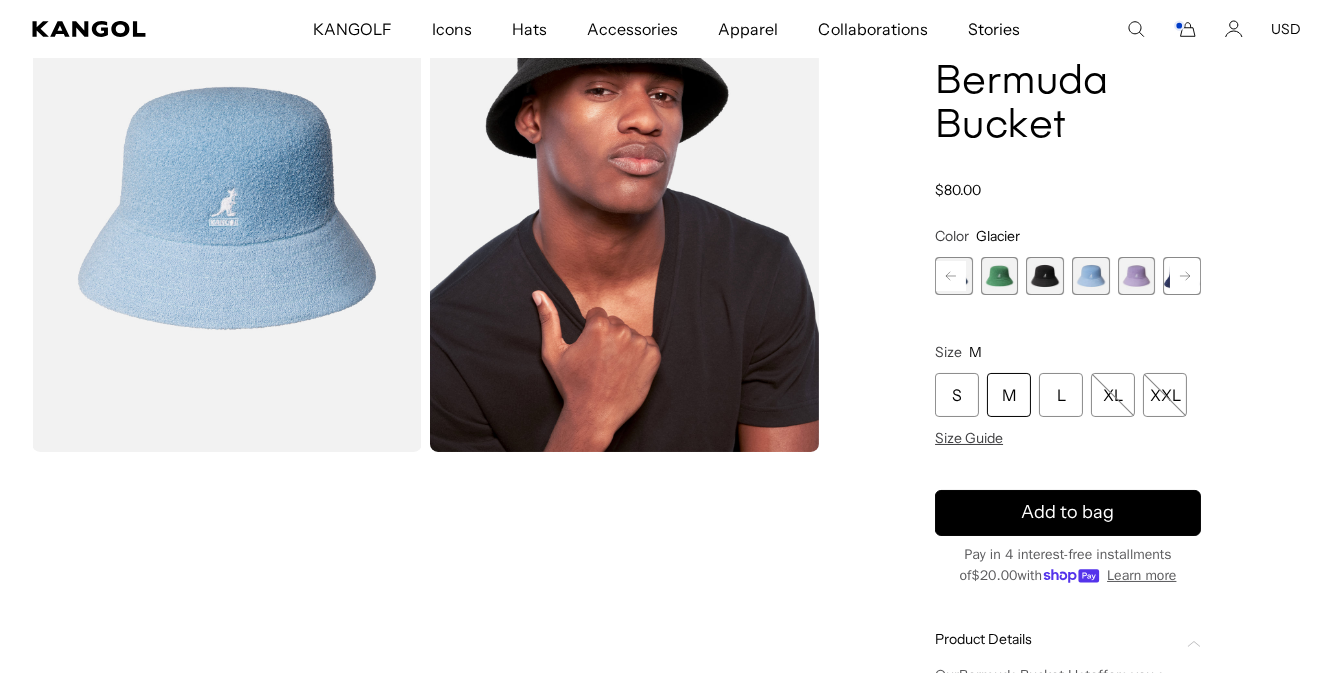 click at bounding box center (227, 208) 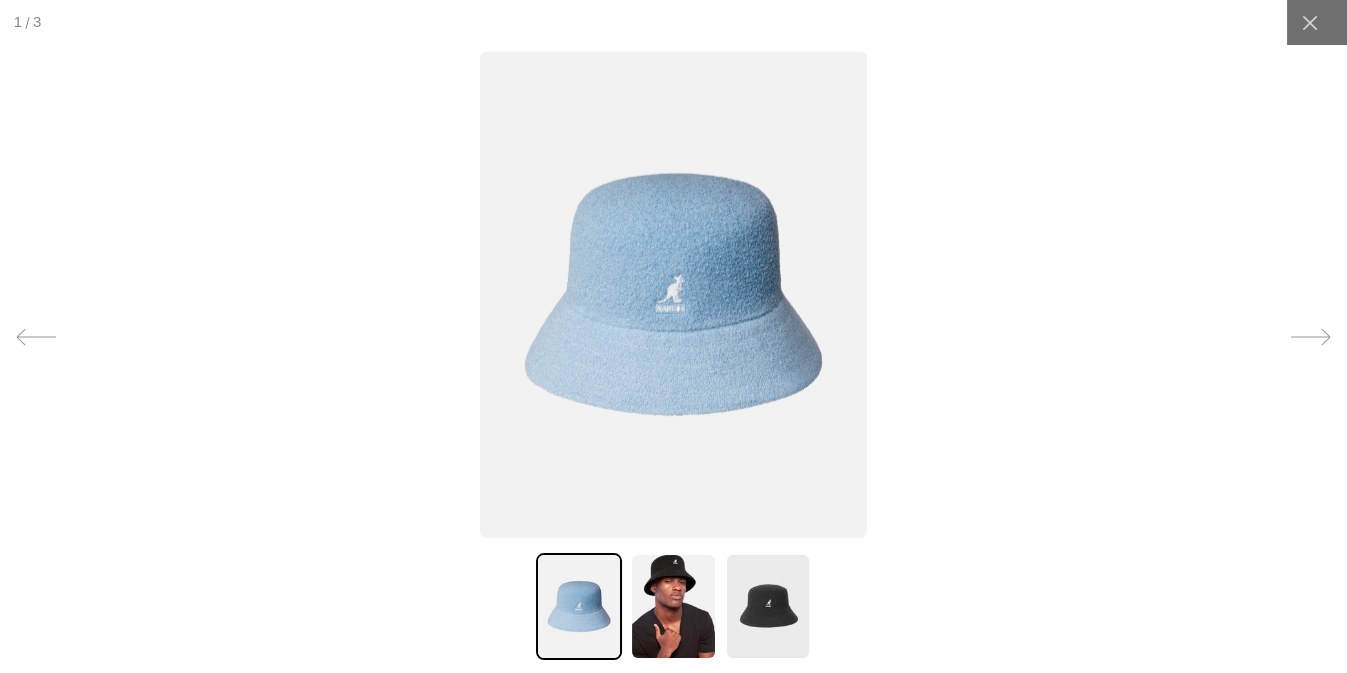 scroll, scrollTop: 0, scrollLeft: 411, axis: horizontal 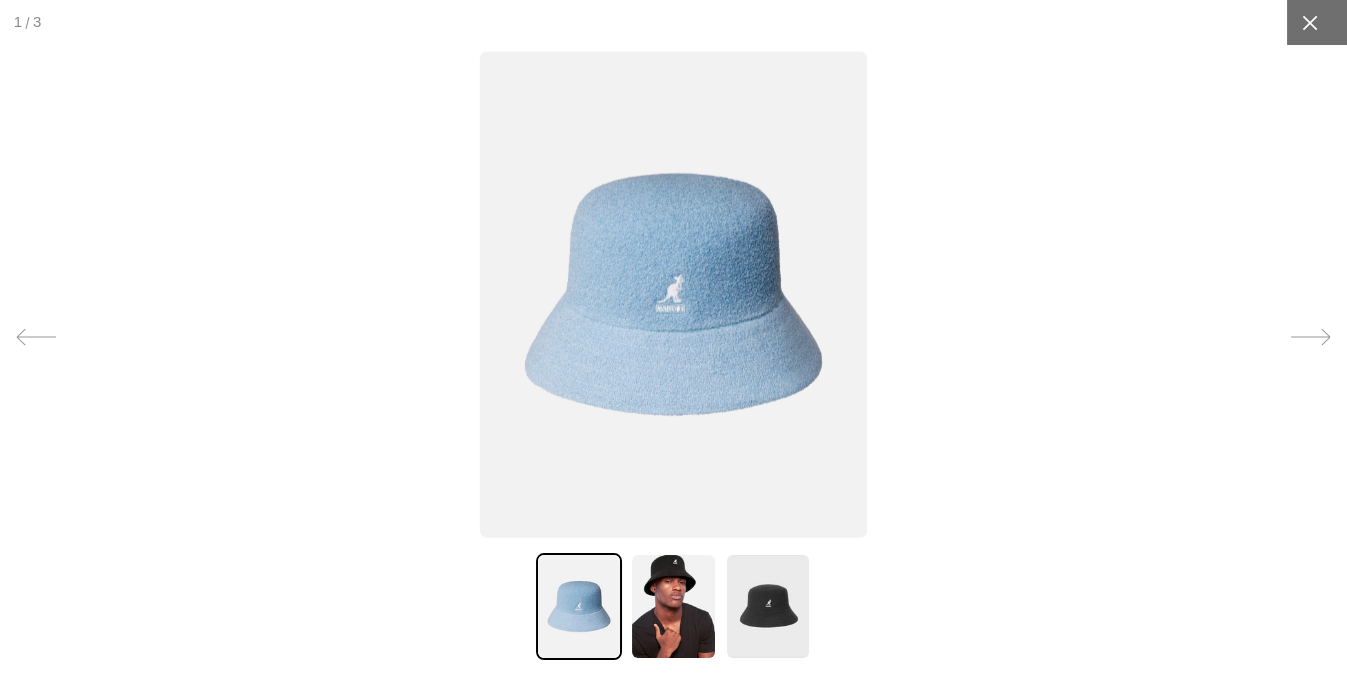 click 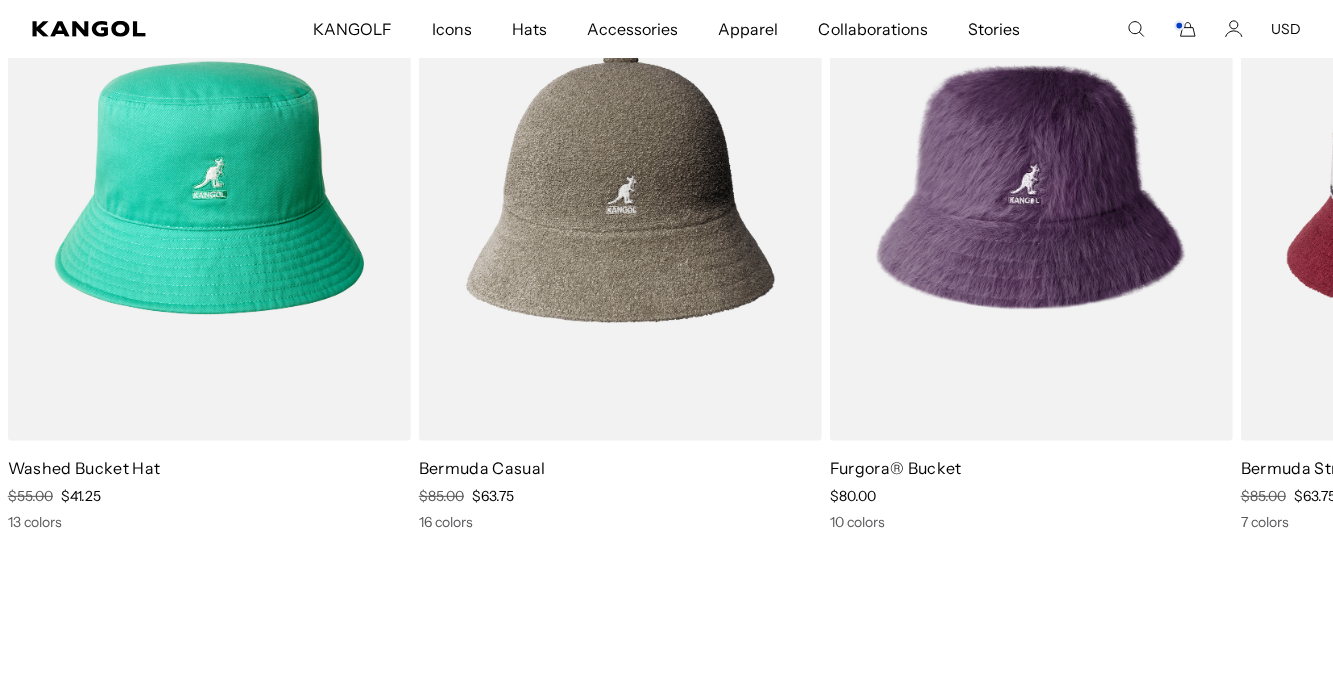 scroll, scrollTop: 0, scrollLeft: 0, axis: both 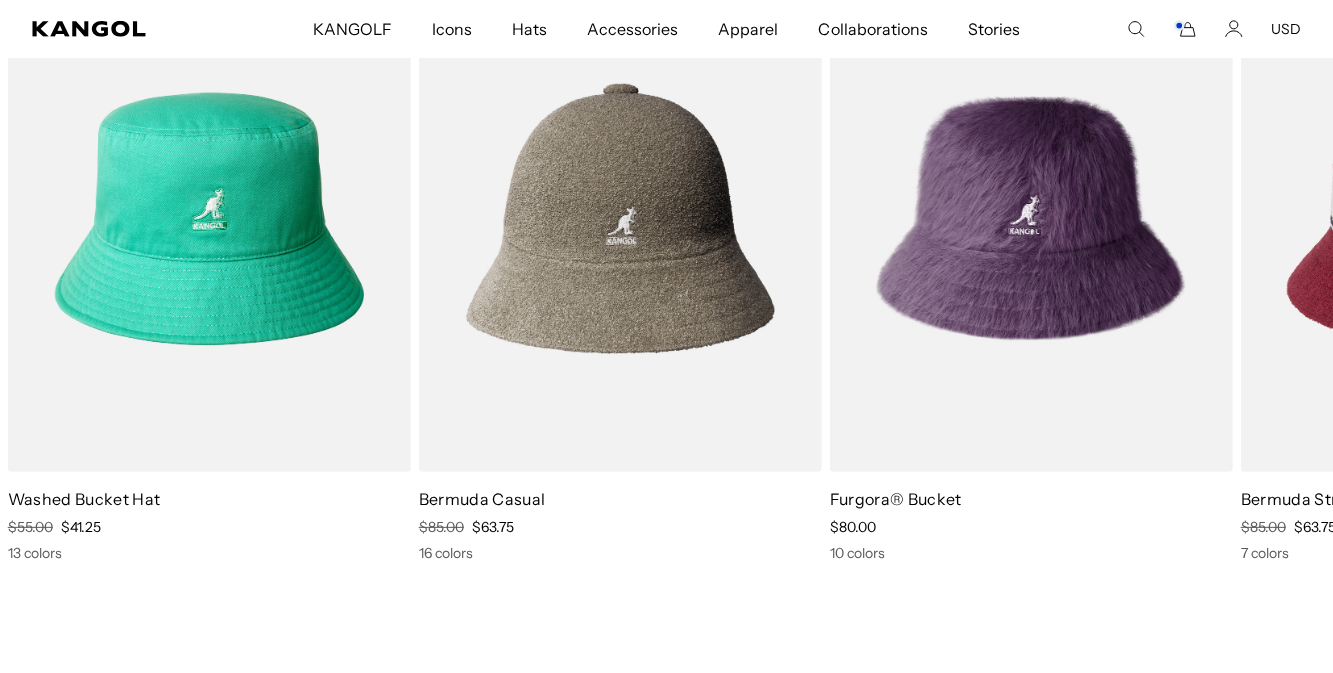 drag, startPoint x: 1072, startPoint y: 648, endPoint x: 1345, endPoint y: 285, distance: 454.2004 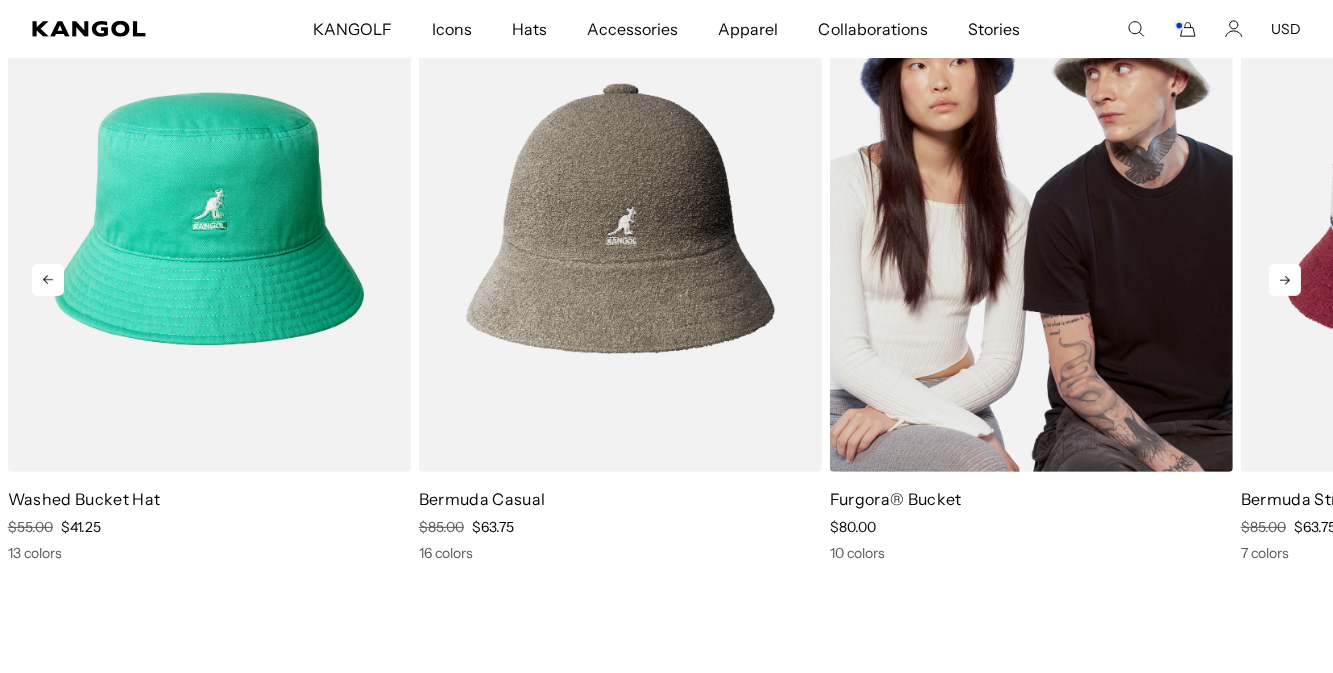 scroll, scrollTop: 0, scrollLeft: 0, axis: both 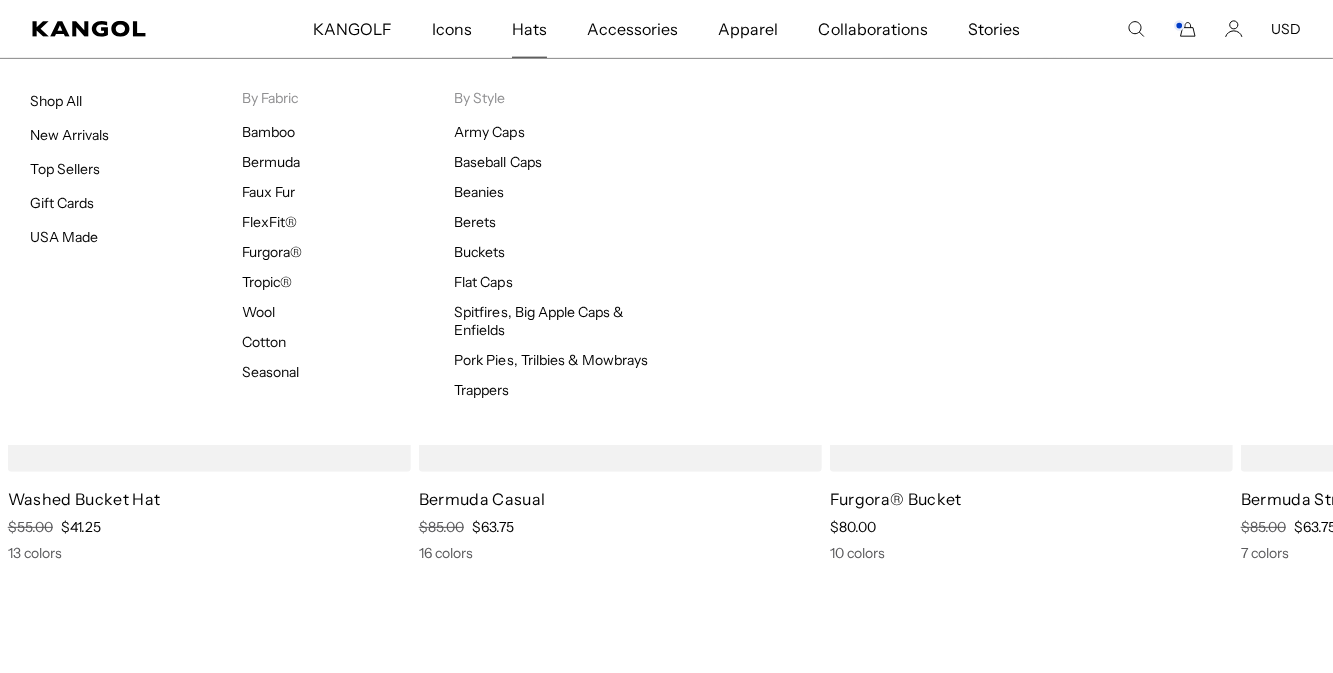 click on "Hats" at bounding box center (529, 29) 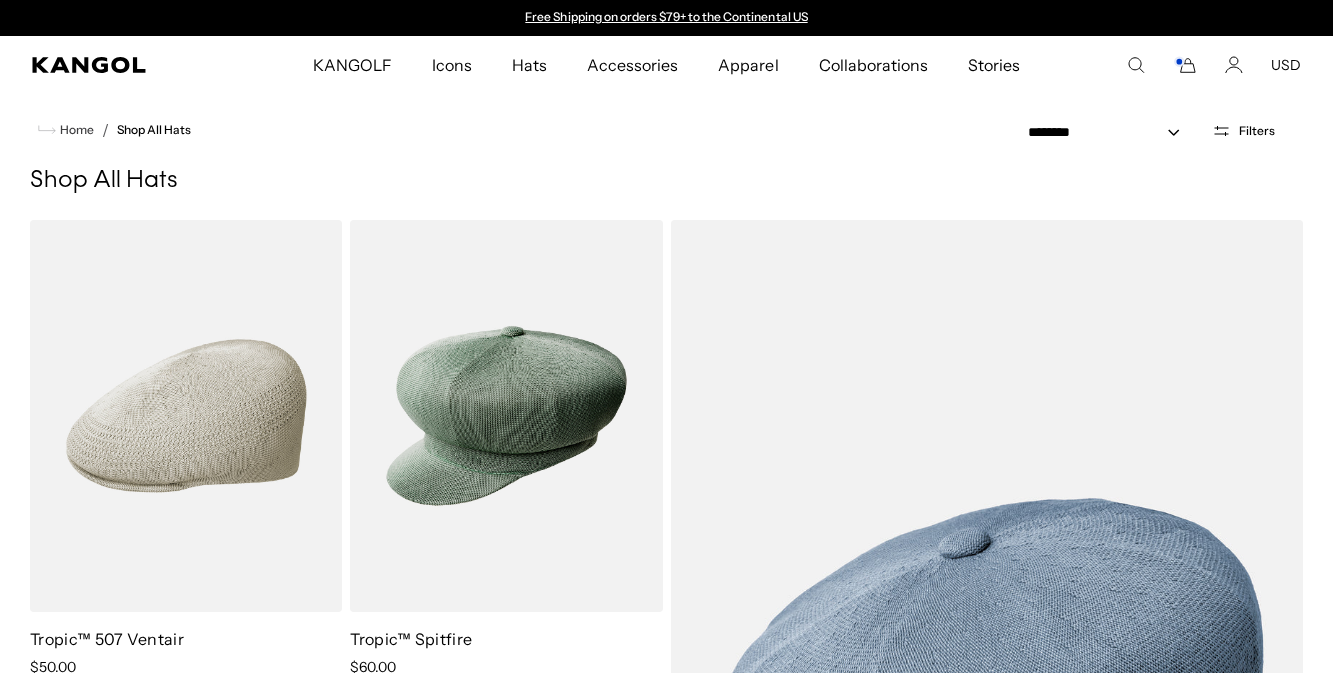 scroll, scrollTop: 0, scrollLeft: 0, axis: both 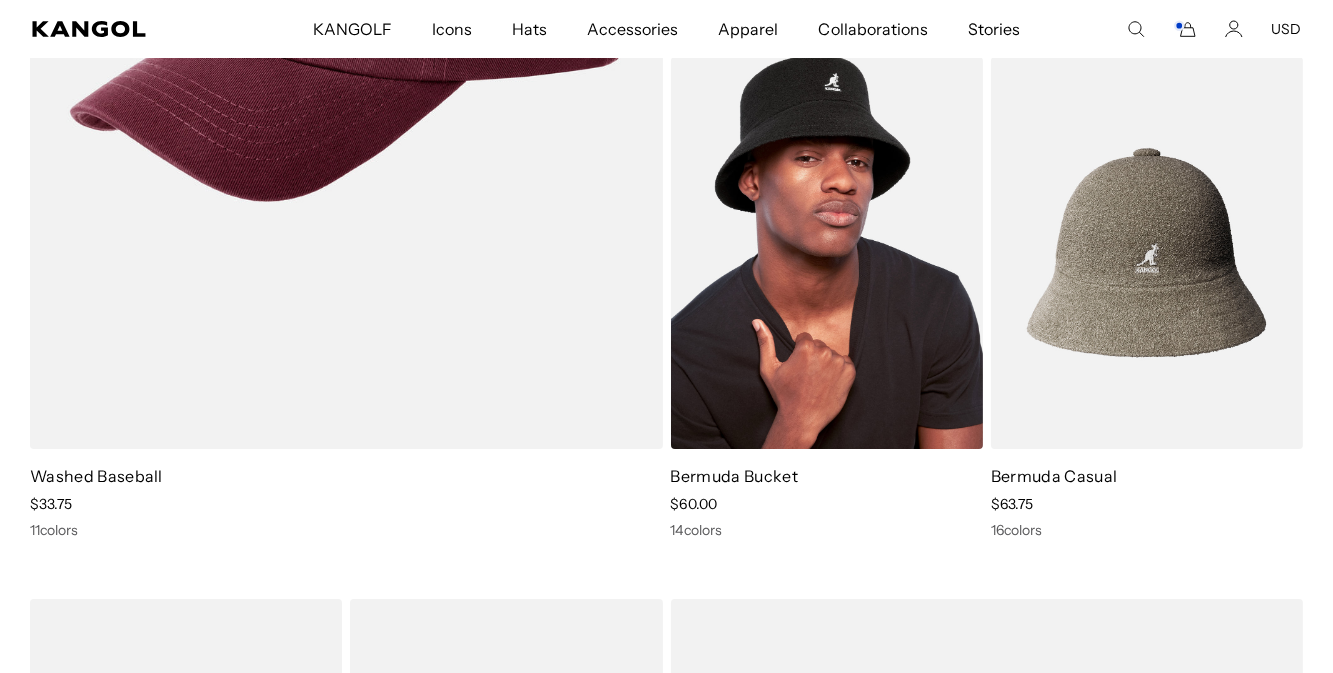 click on "Bermuda Bucket" at bounding box center (734, 476) 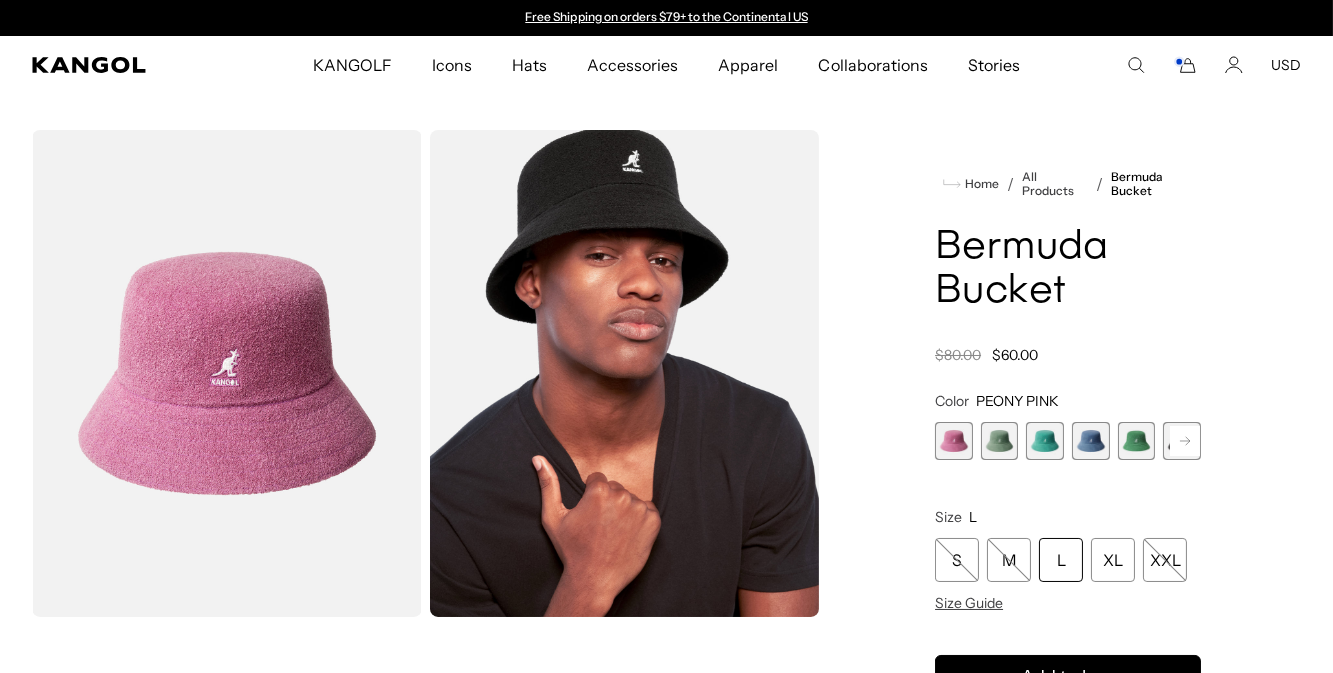 scroll, scrollTop: 0, scrollLeft: 0, axis: both 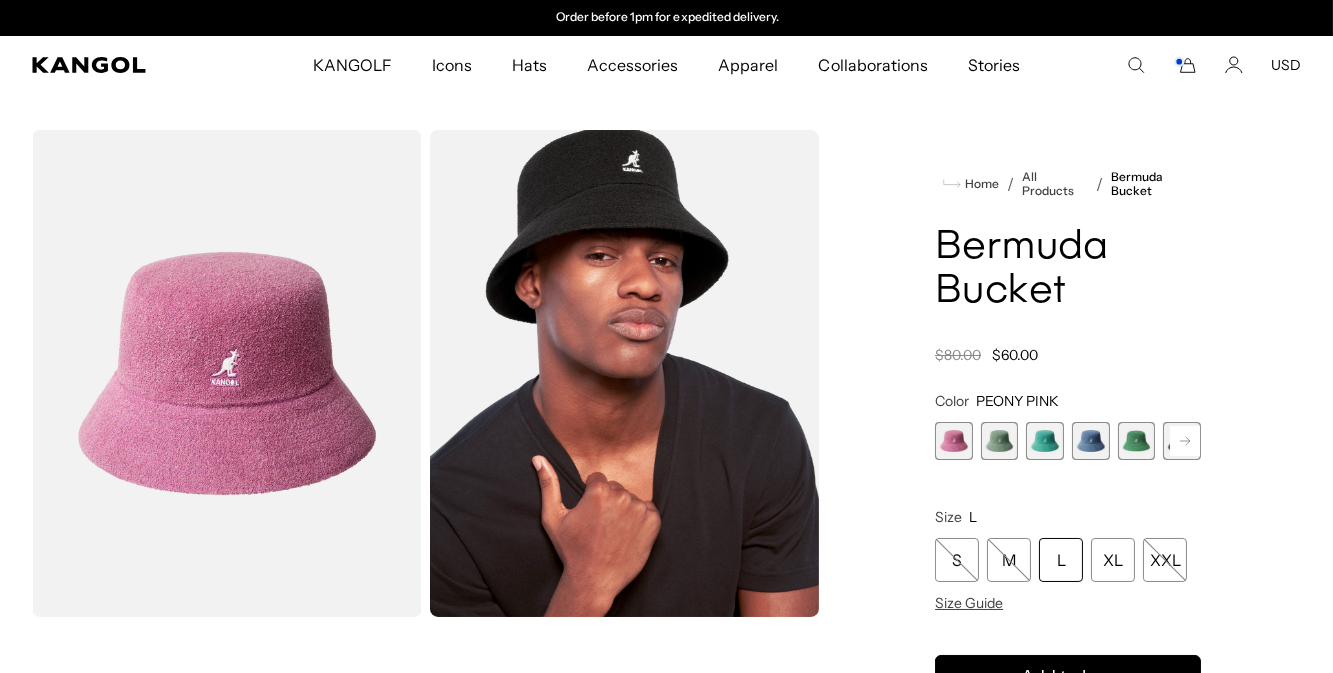 click at bounding box center [1000, 441] 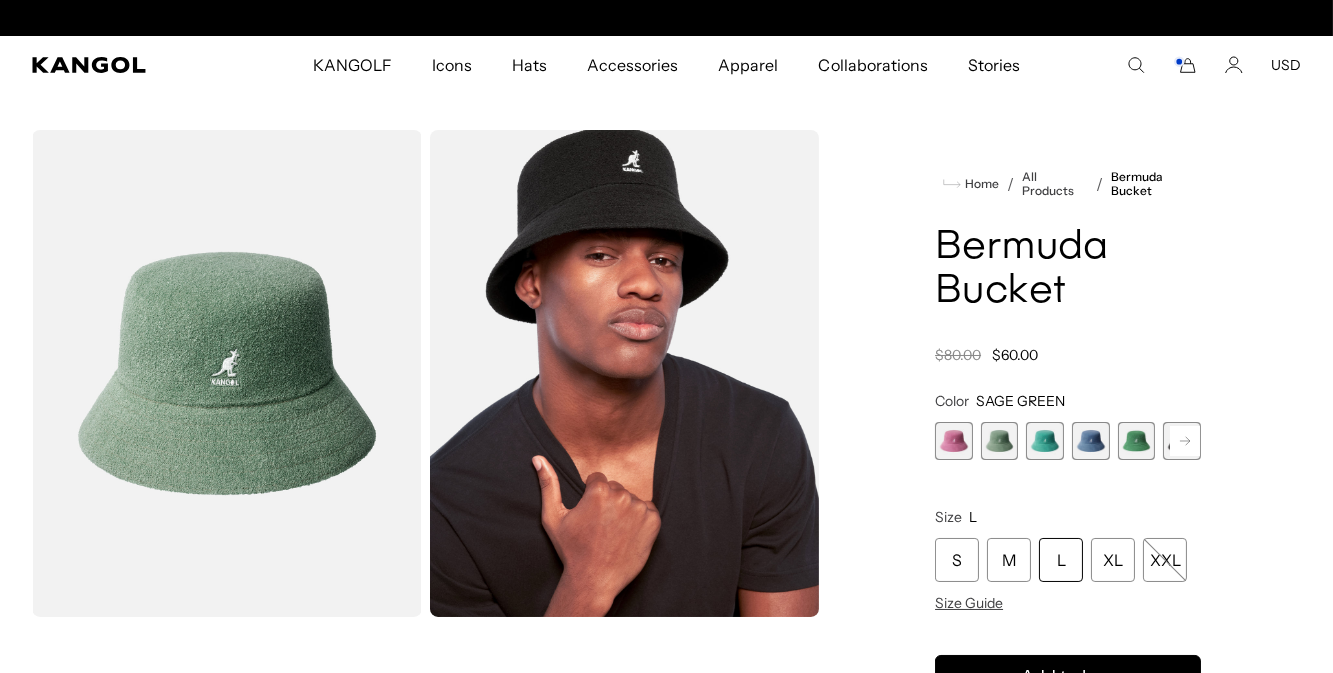 scroll, scrollTop: 0, scrollLeft: 411, axis: horizontal 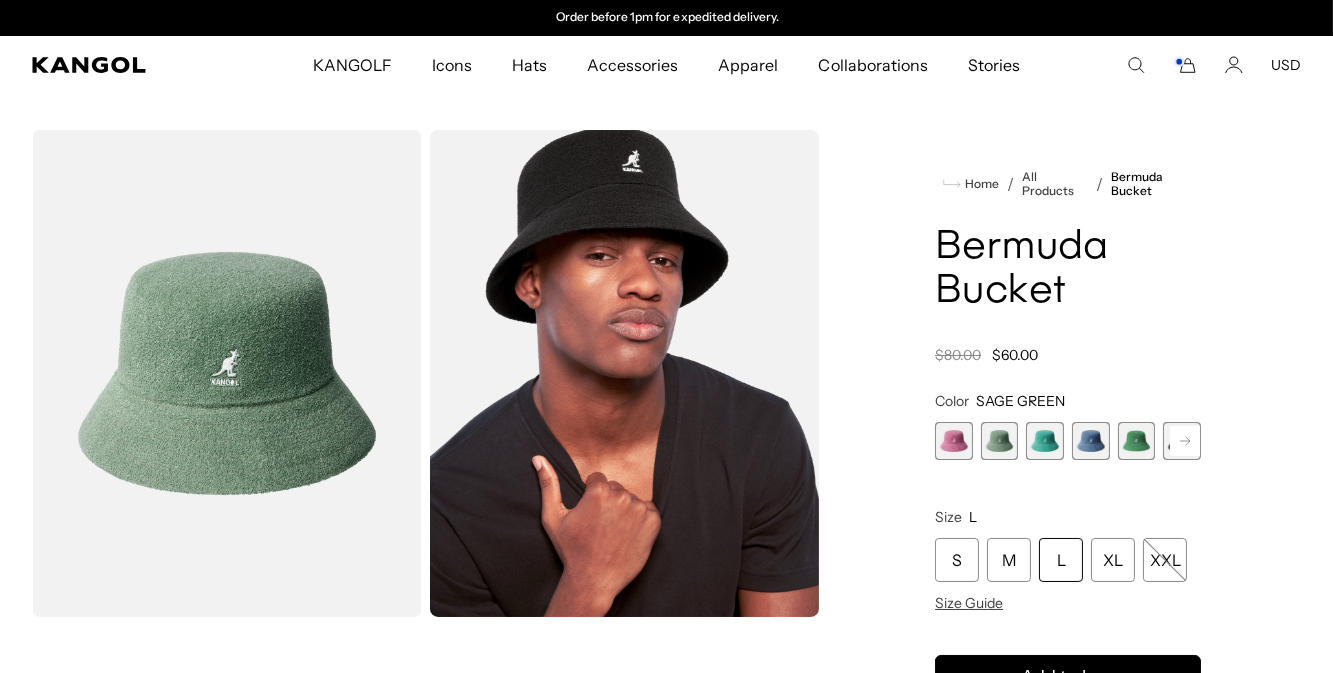 click at bounding box center (1091, 441) 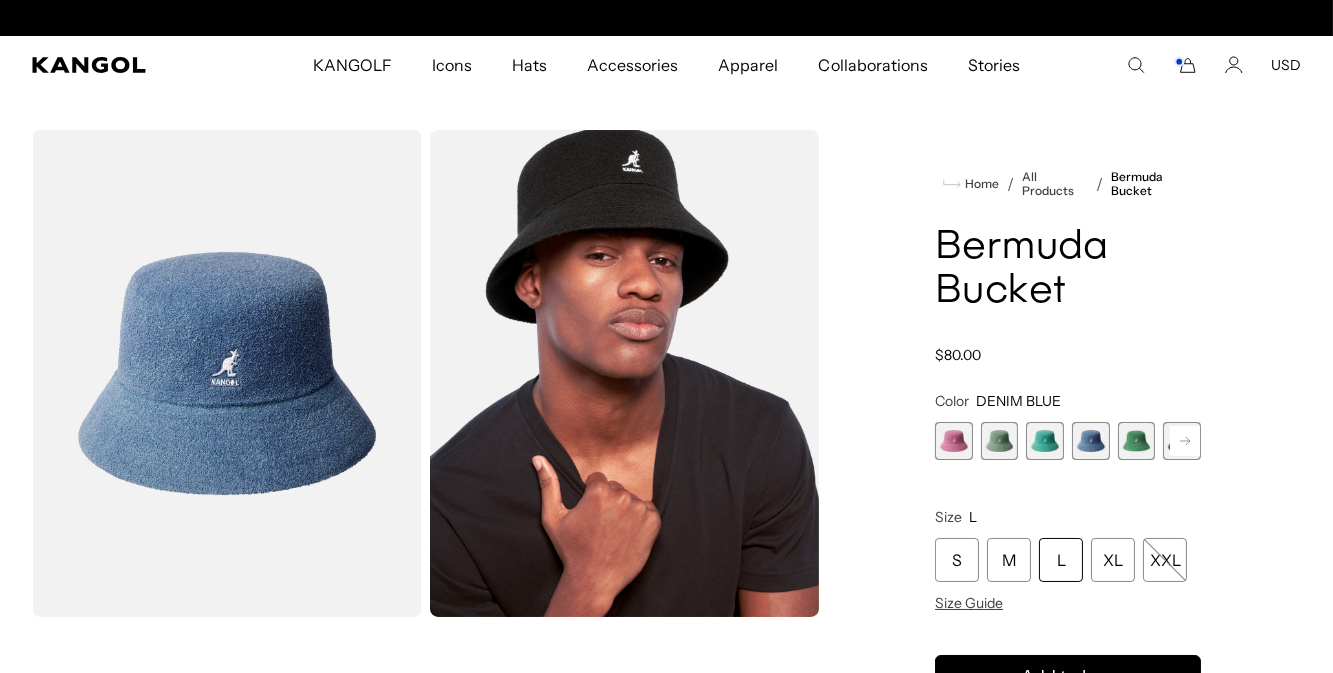 scroll, scrollTop: 0, scrollLeft: 0, axis: both 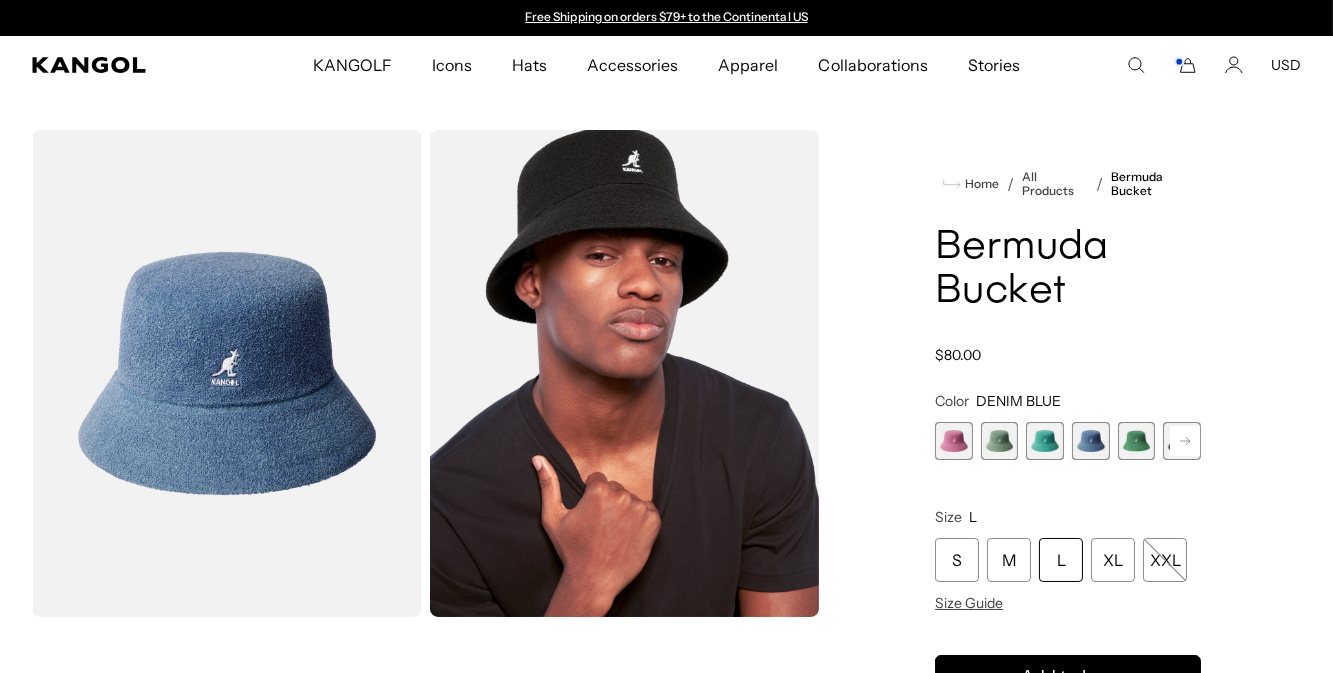 click 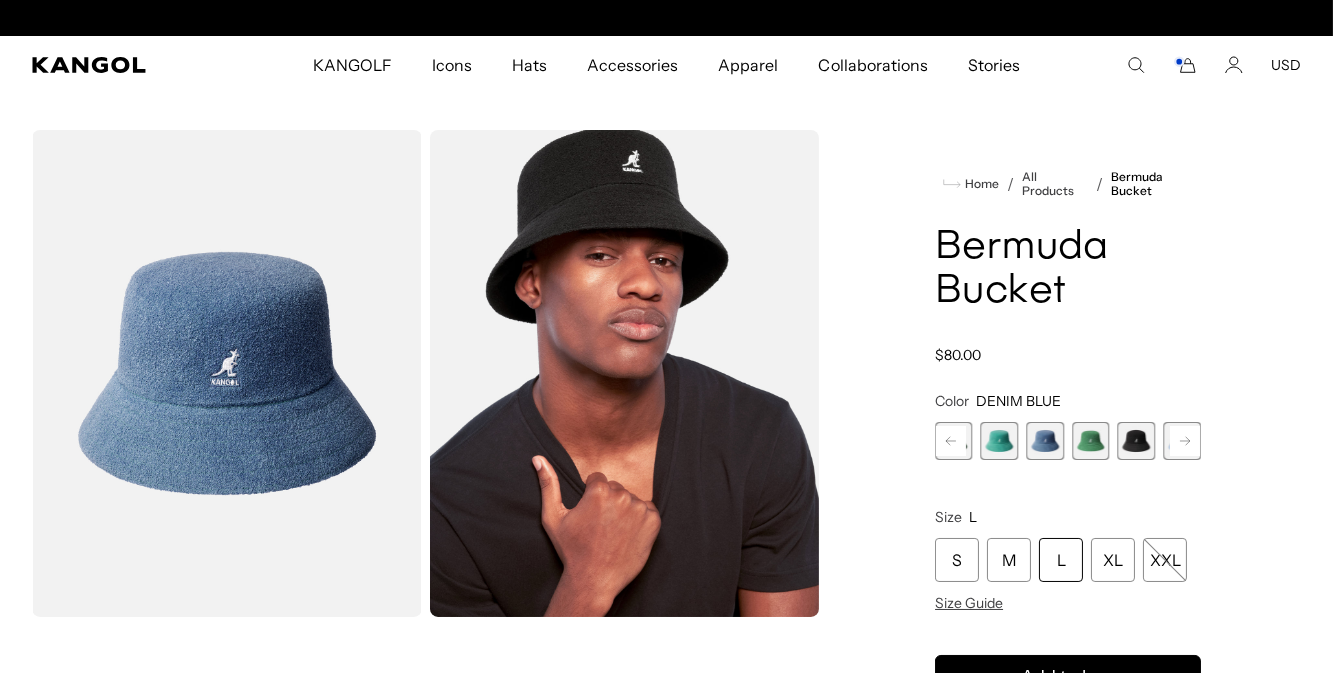 scroll, scrollTop: 0, scrollLeft: 0, axis: both 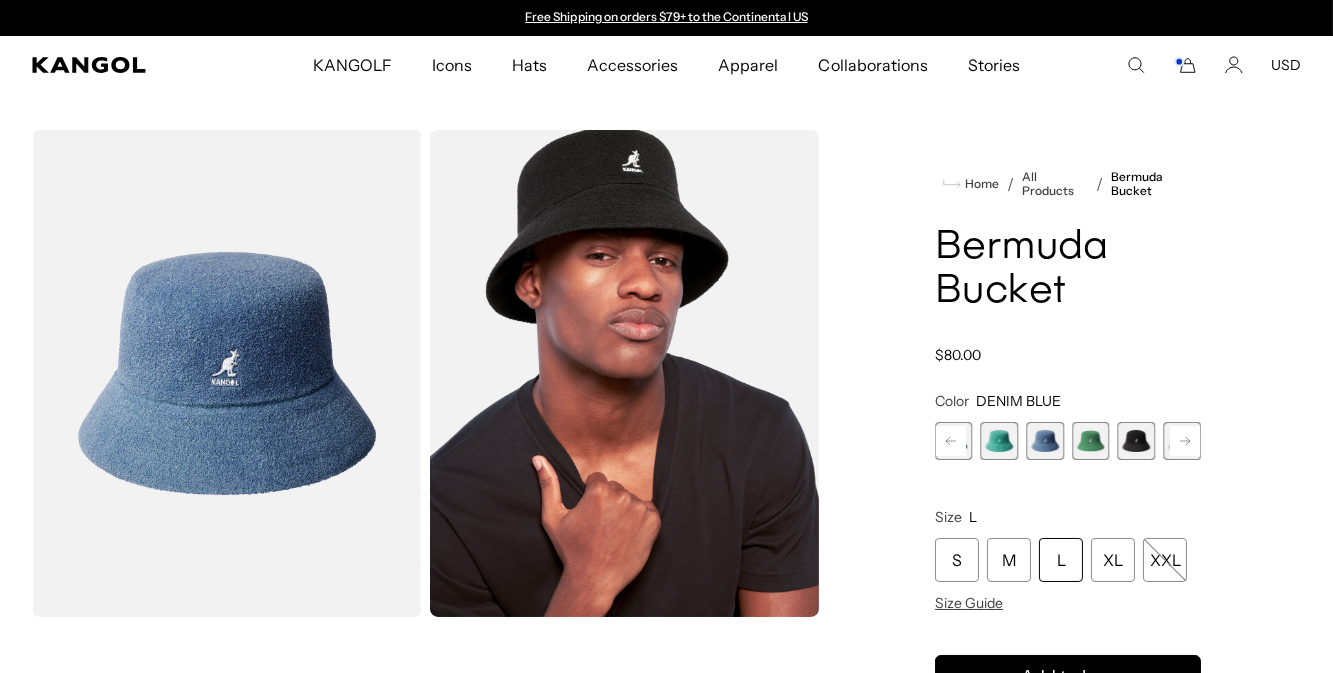 click 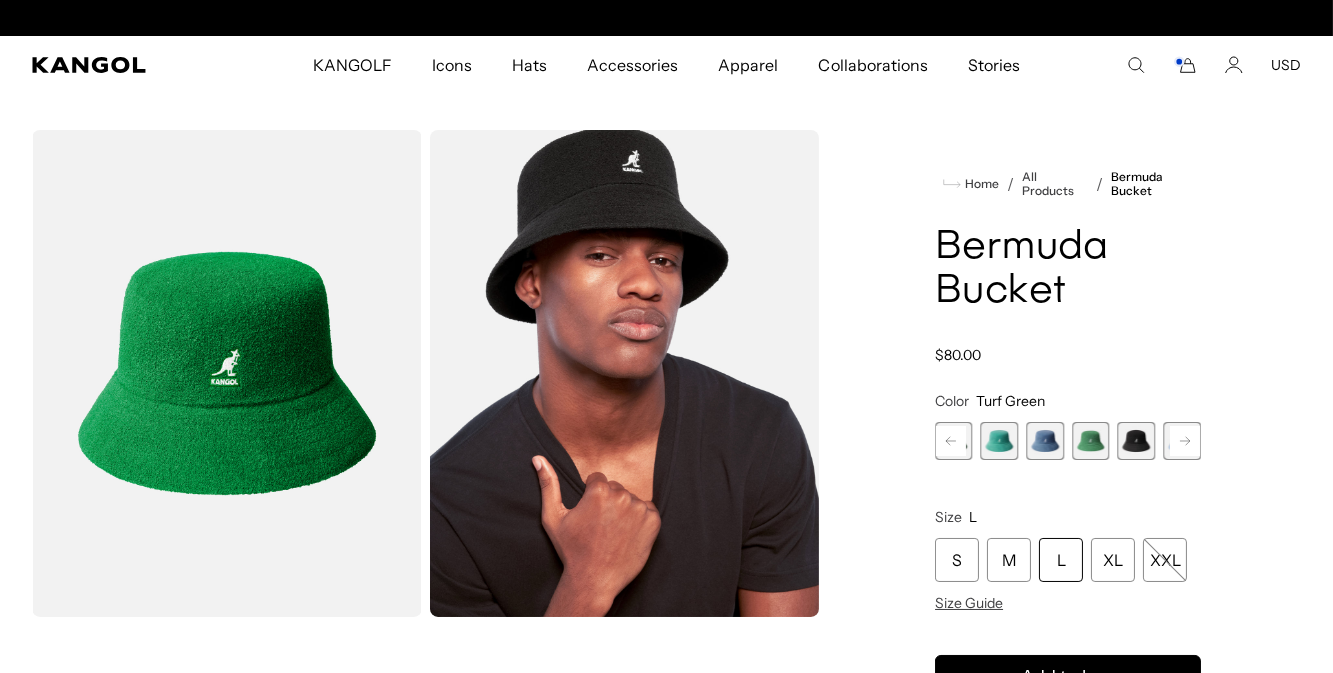 scroll, scrollTop: 0, scrollLeft: 411, axis: horizontal 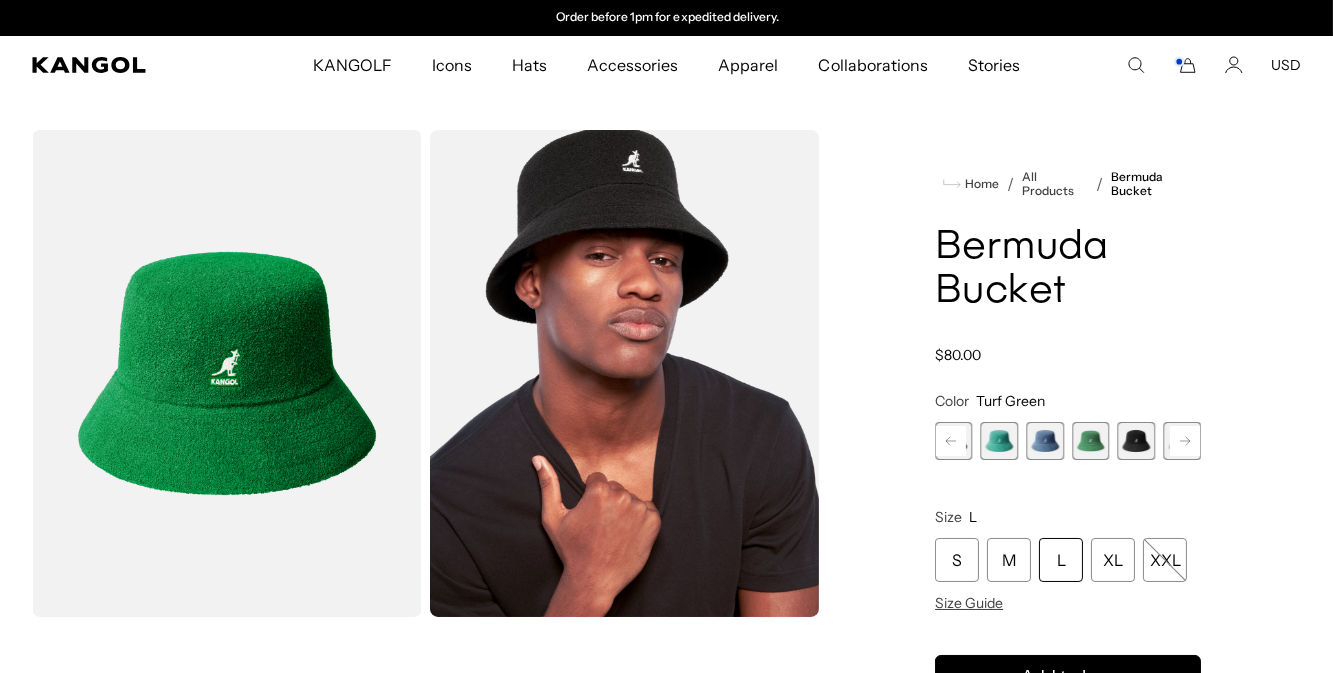 click at bounding box center [1045, 441] 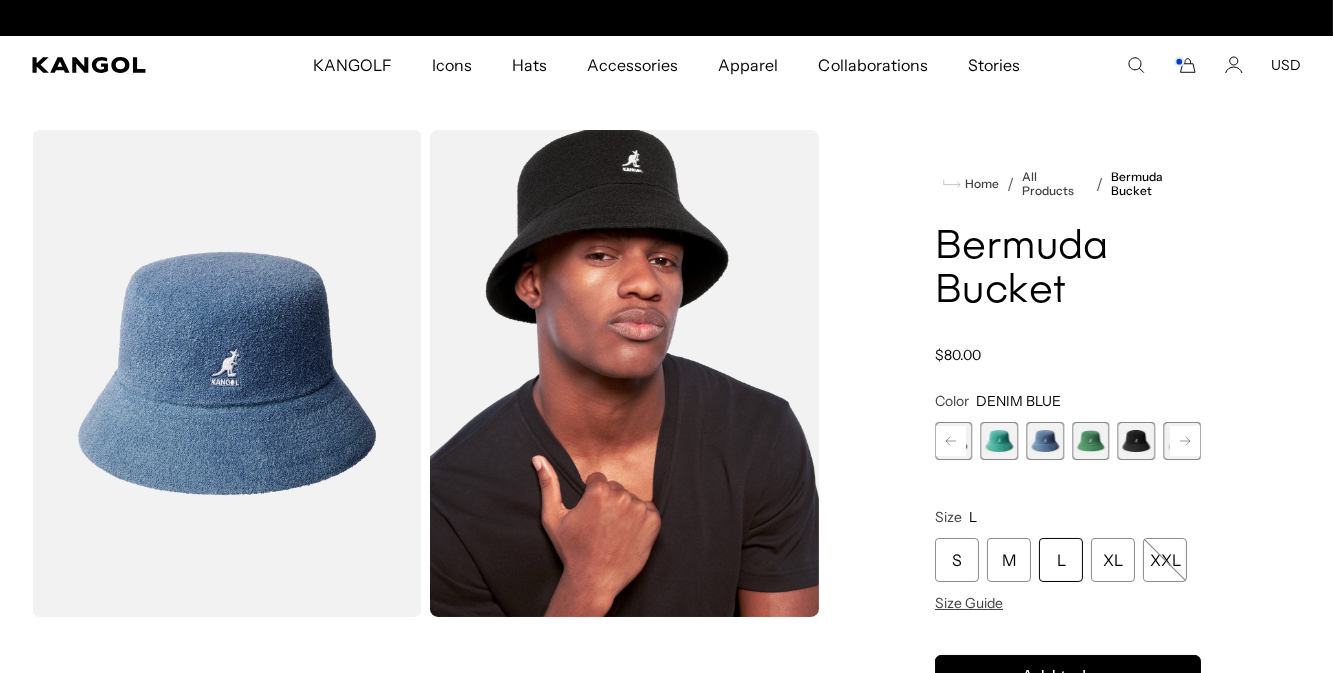scroll, scrollTop: 0, scrollLeft: 0, axis: both 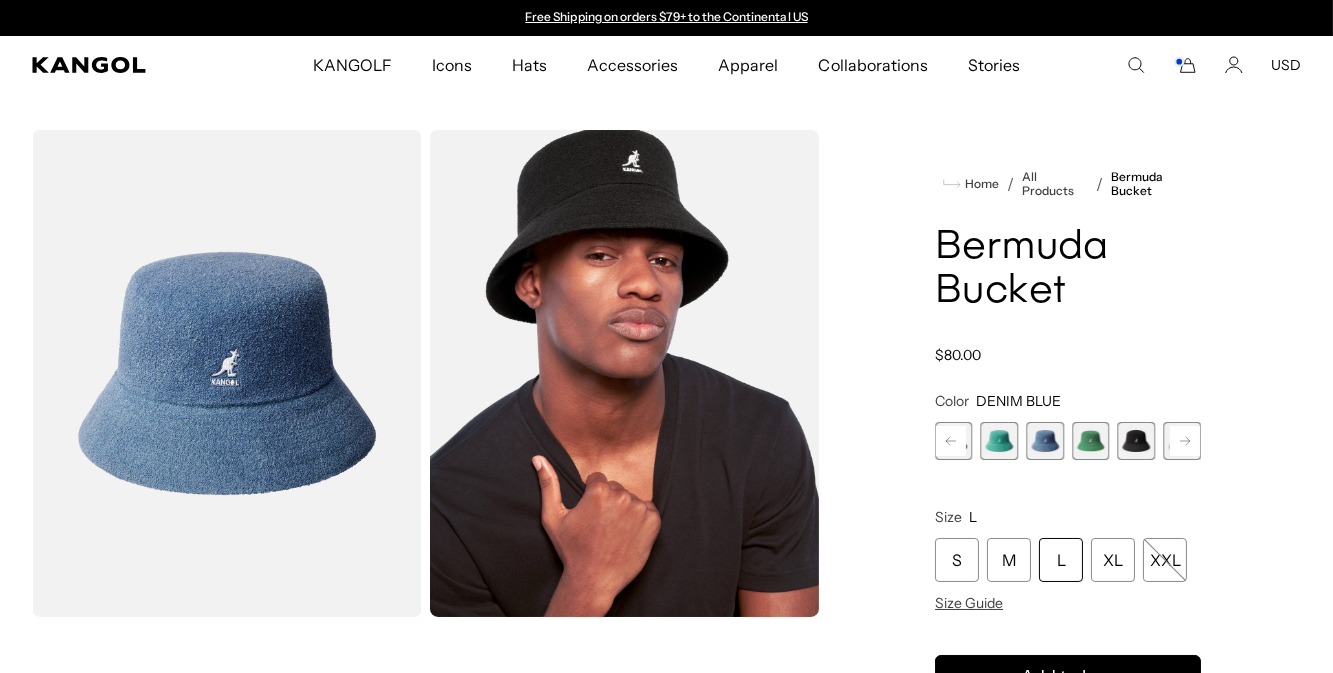 click 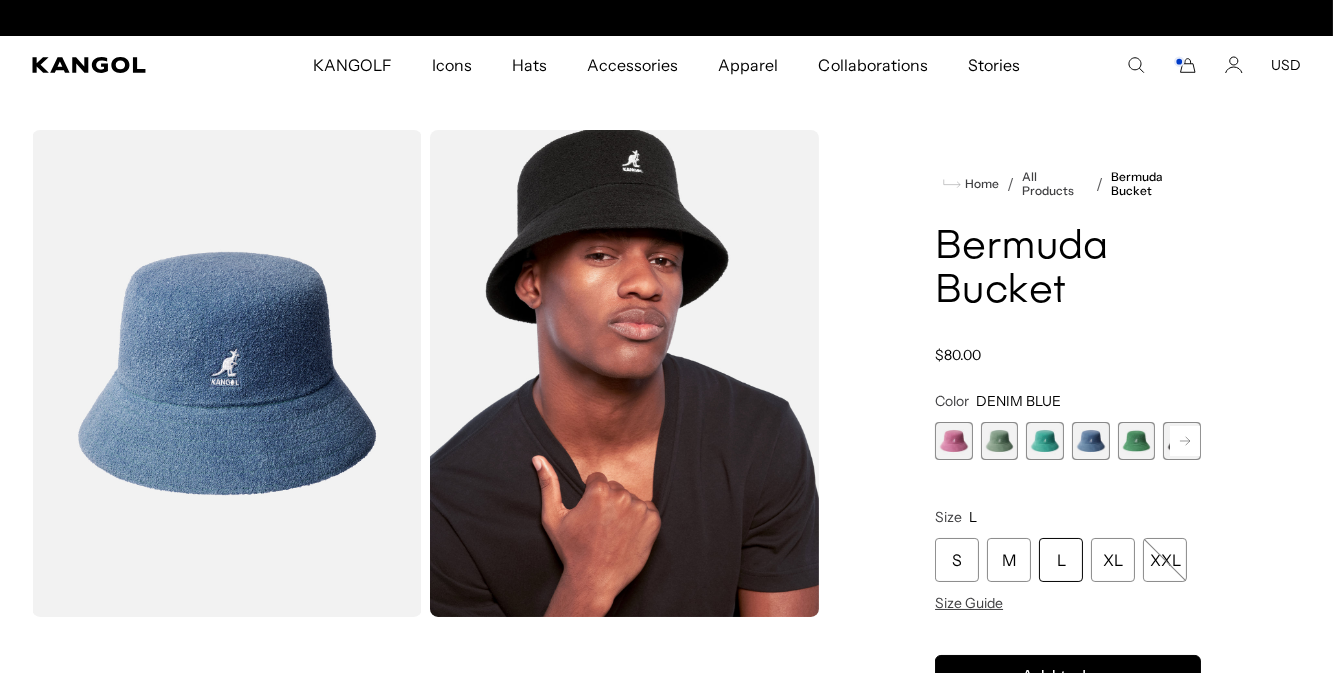 scroll, scrollTop: 0, scrollLeft: 411, axis: horizontal 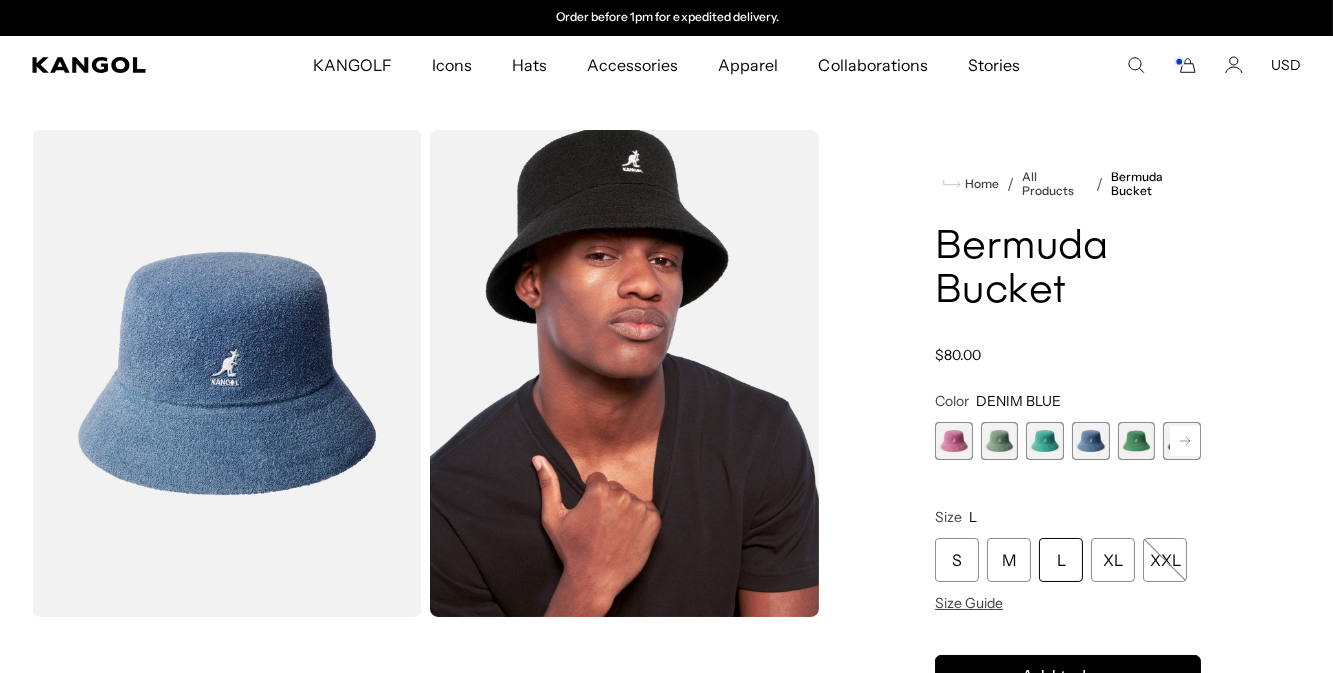 click at bounding box center (954, 441) 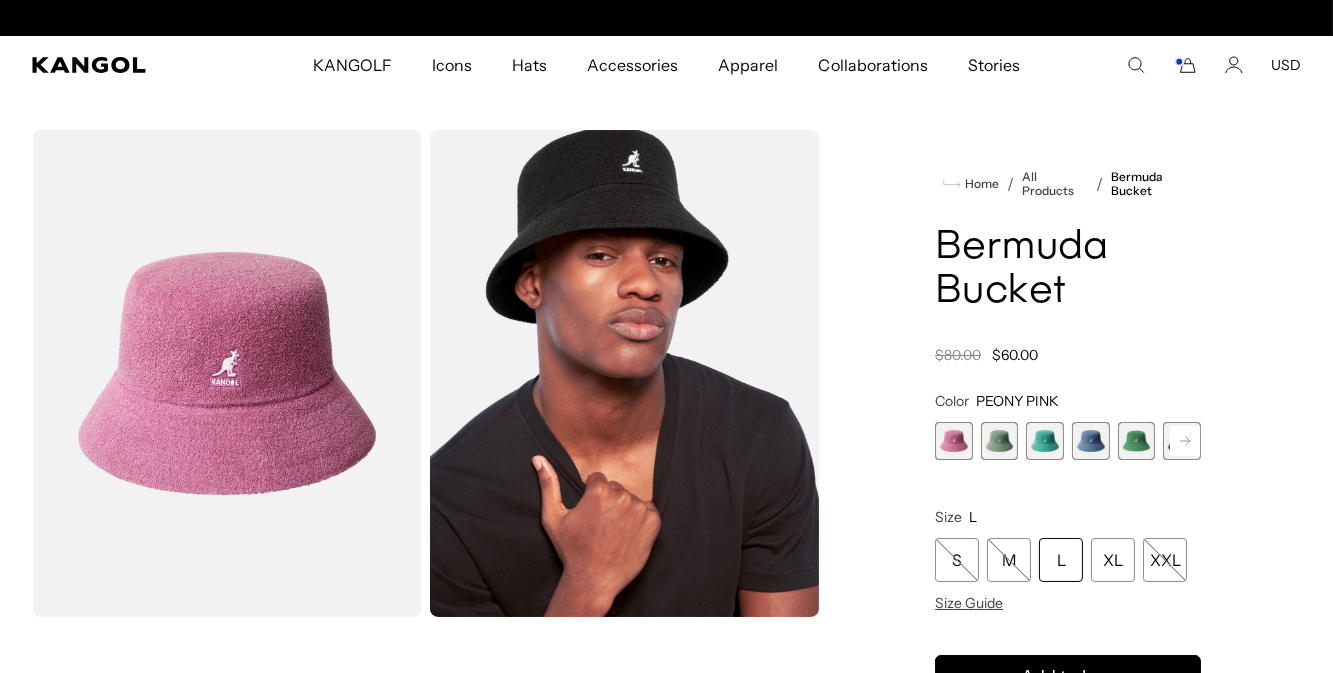scroll, scrollTop: 0, scrollLeft: 411, axis: horizontal 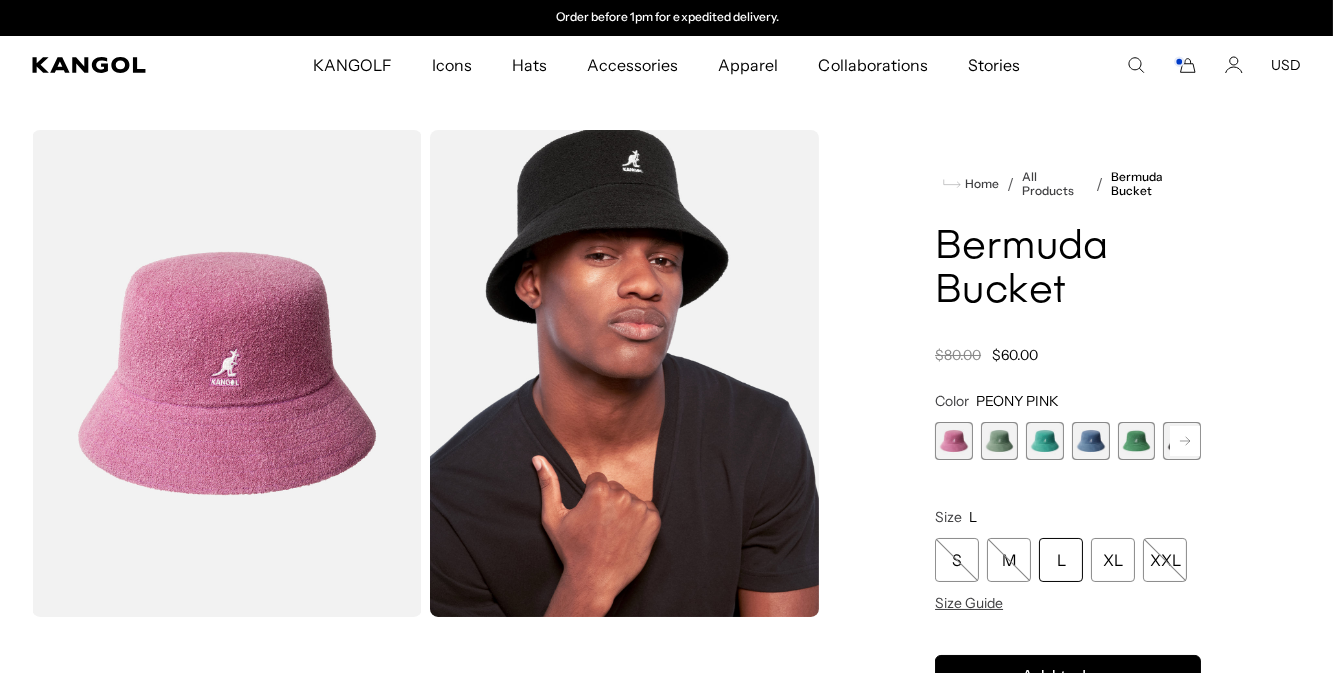 click at bounding box center (1000, 441) 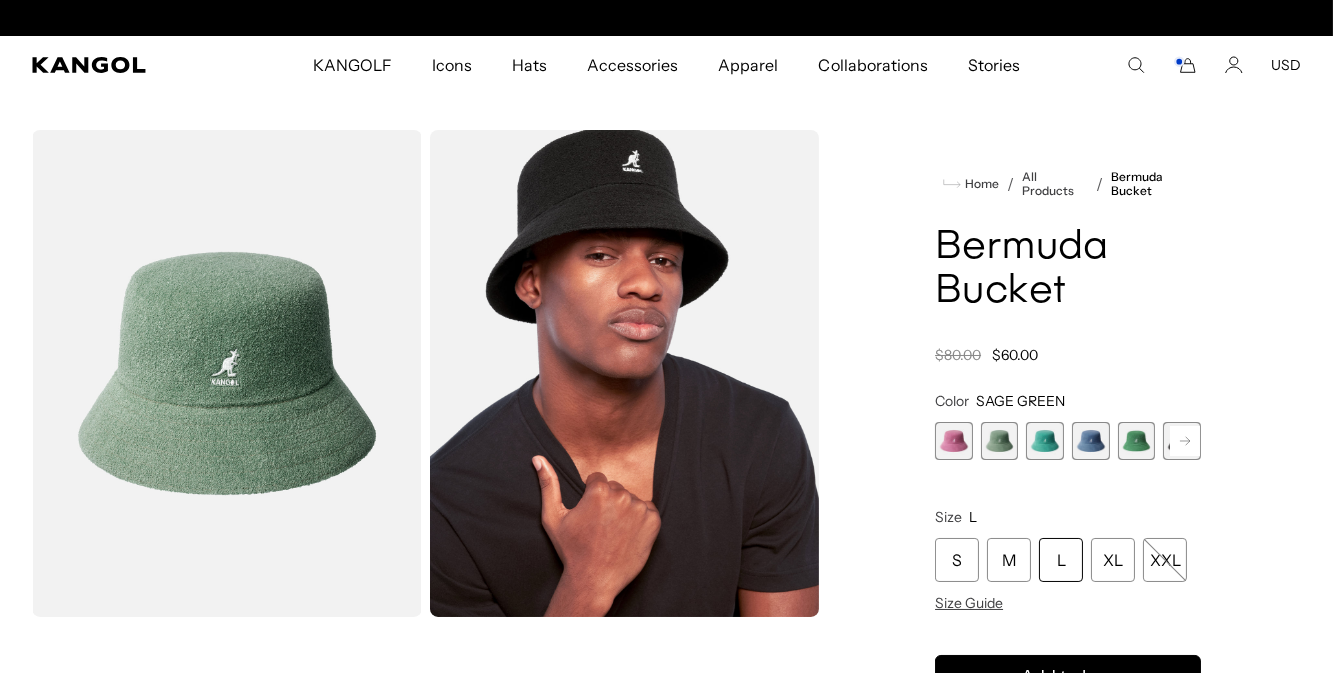 scroll, scrollTop: 0, scrollLeft: 411, axis: horizontal 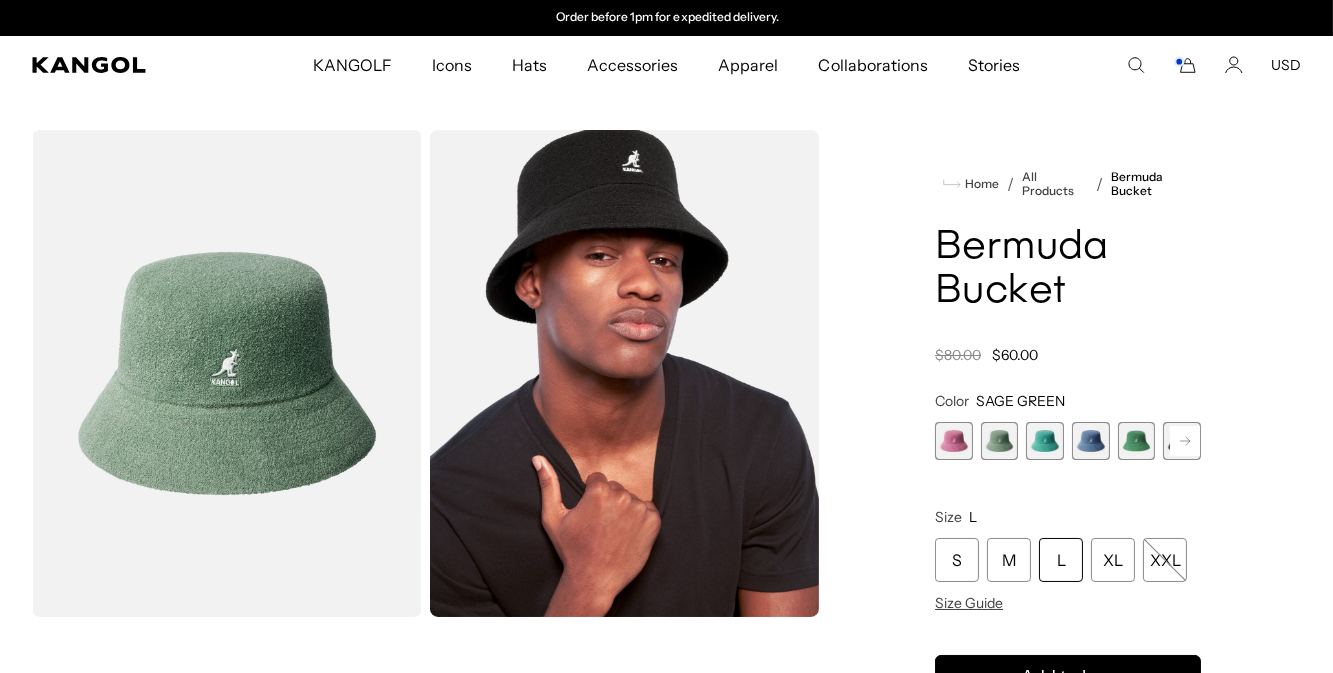 click at bounding box center (1045, 441) 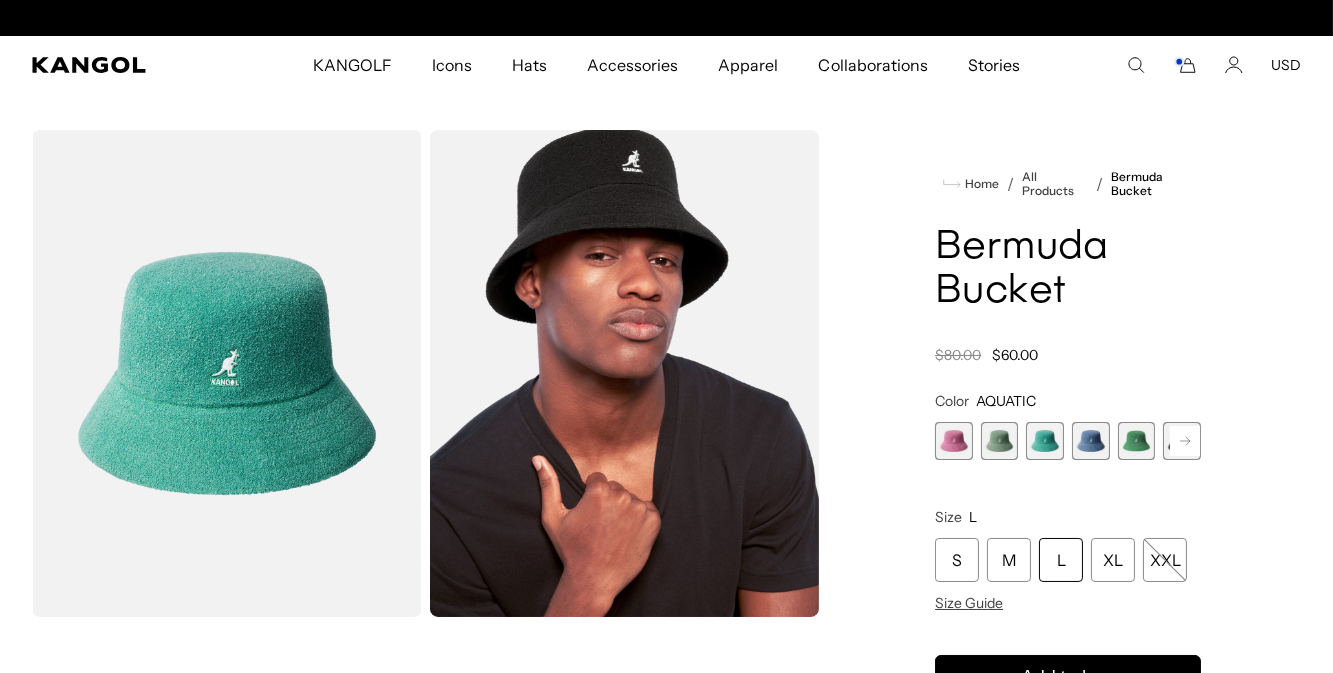 scroll, scrollTop: 0, scrollLeft: 411, axis: horizontal 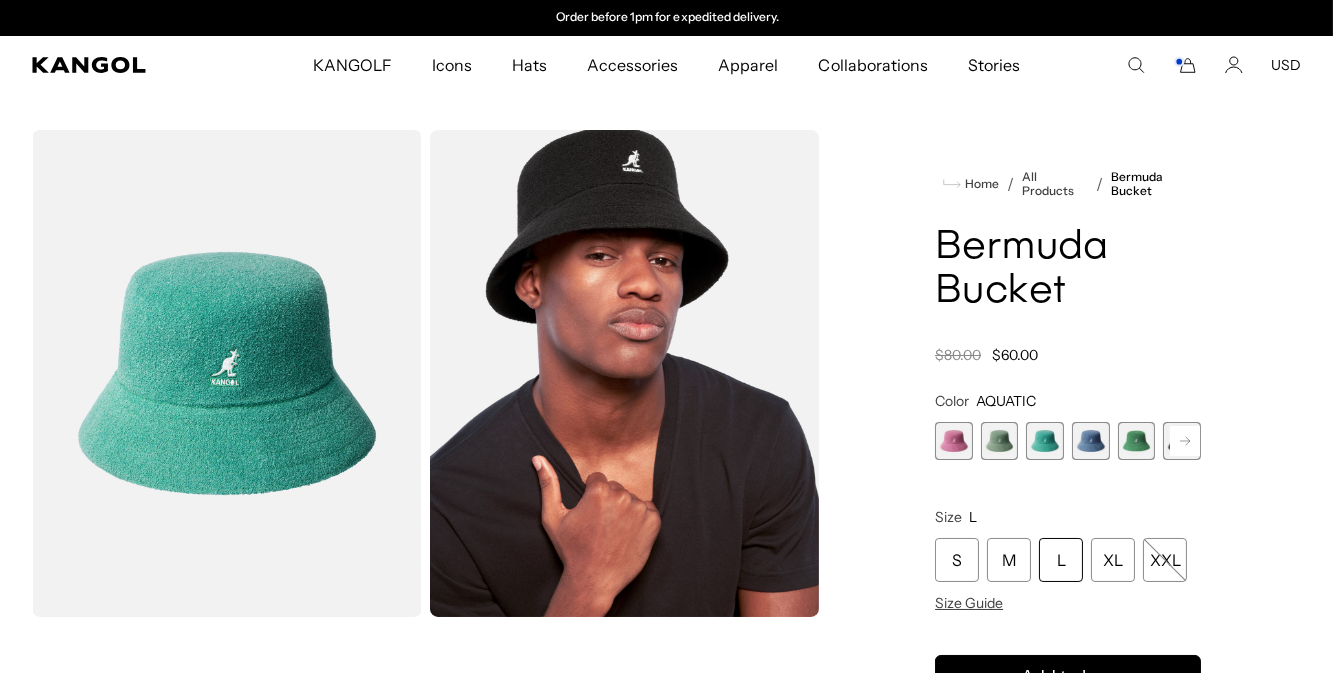 click at bounding box center (1091, 441) 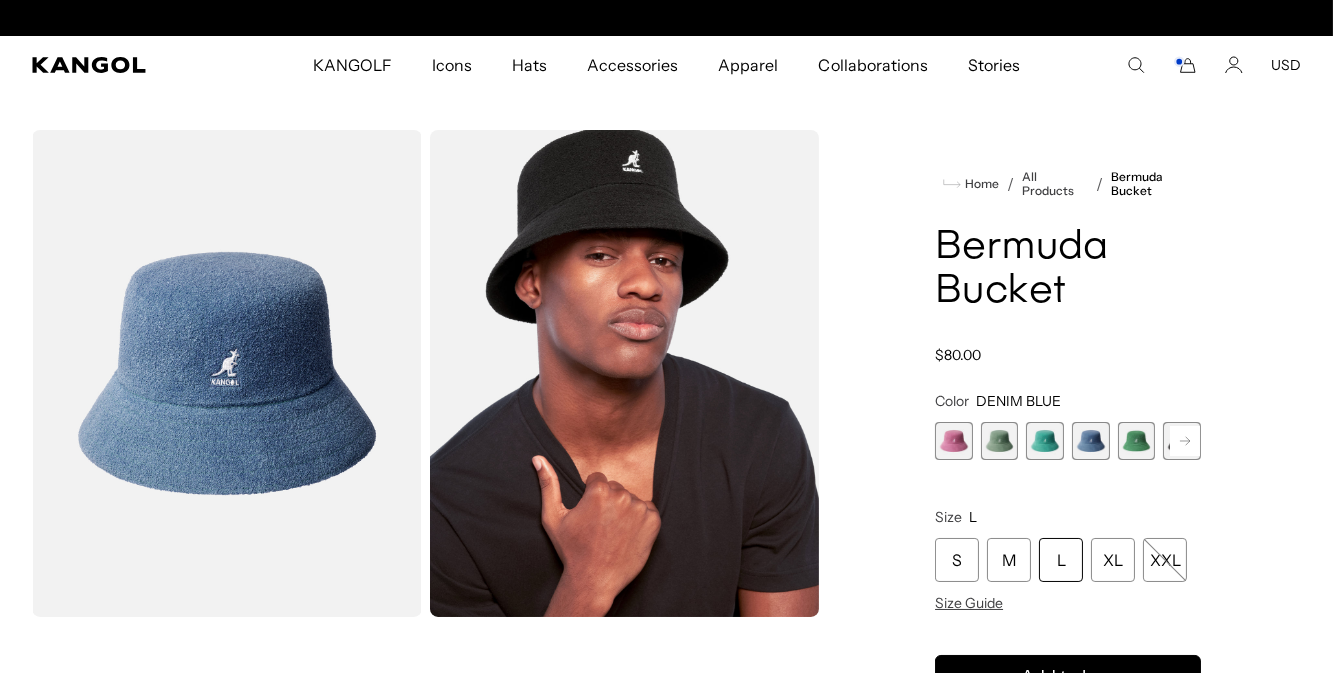 scroll, scrollTop: 0, scrollLeft: 0, axis: both 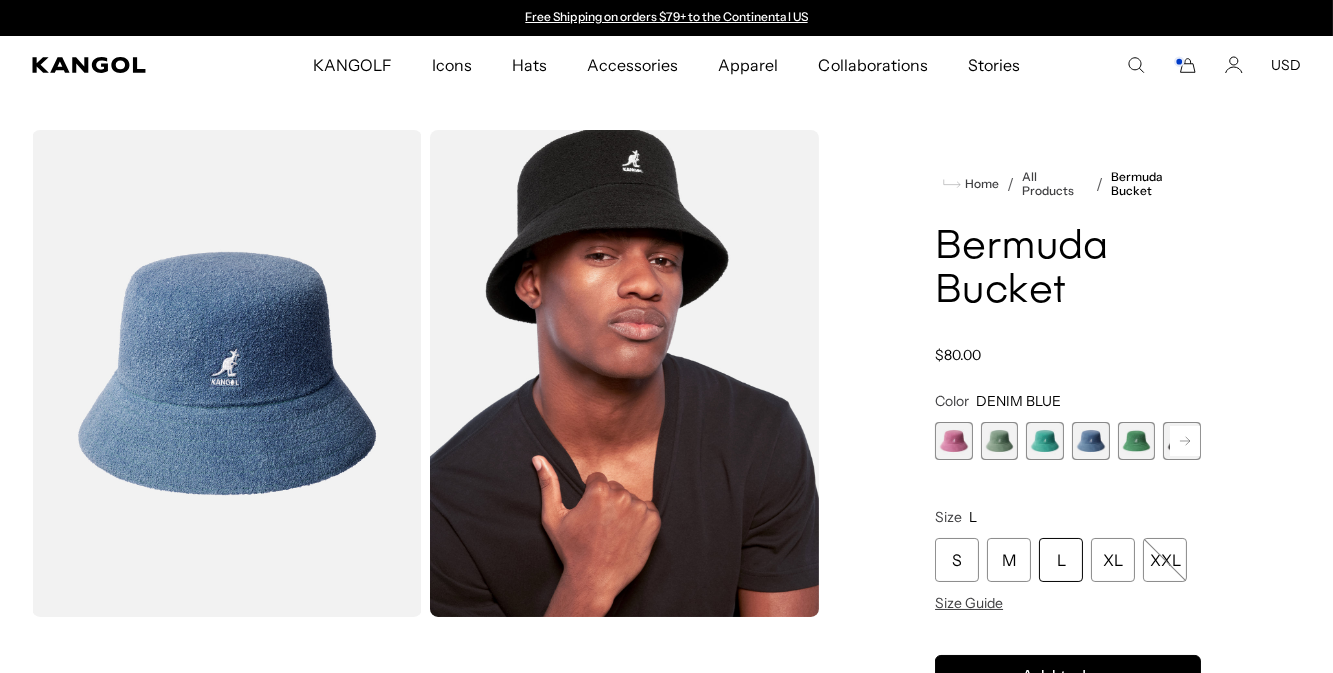 click 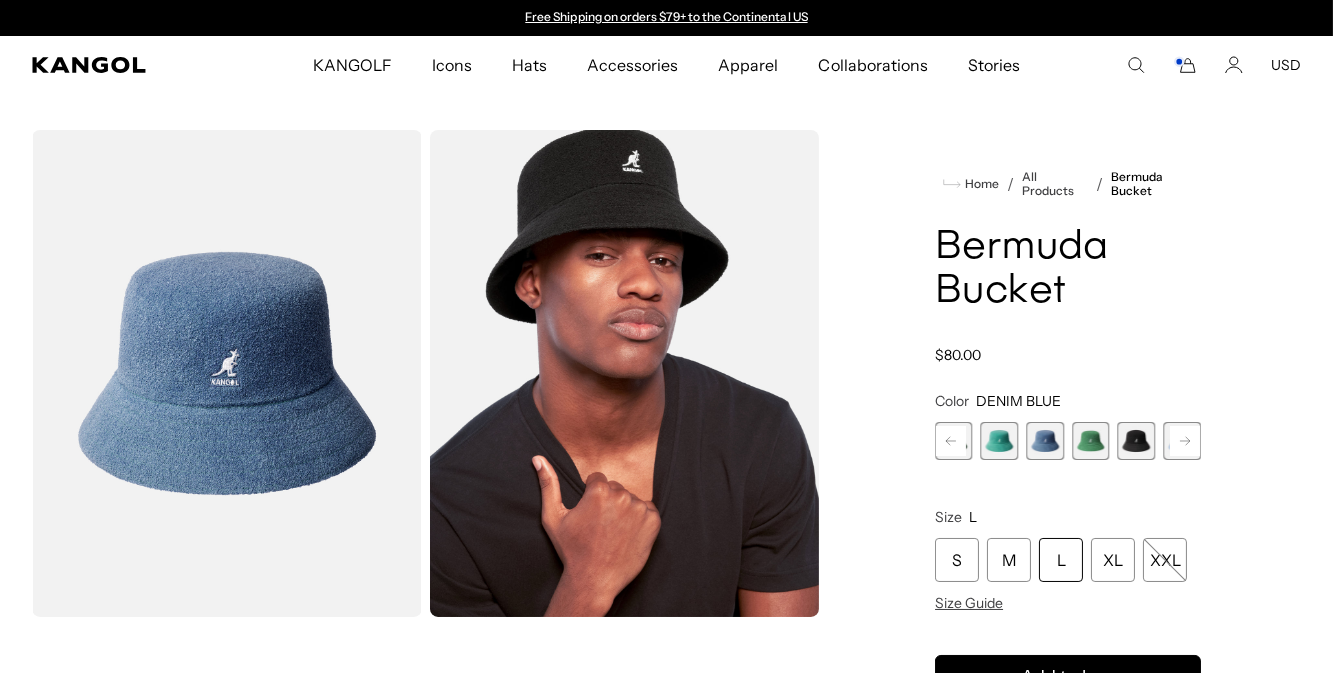 click 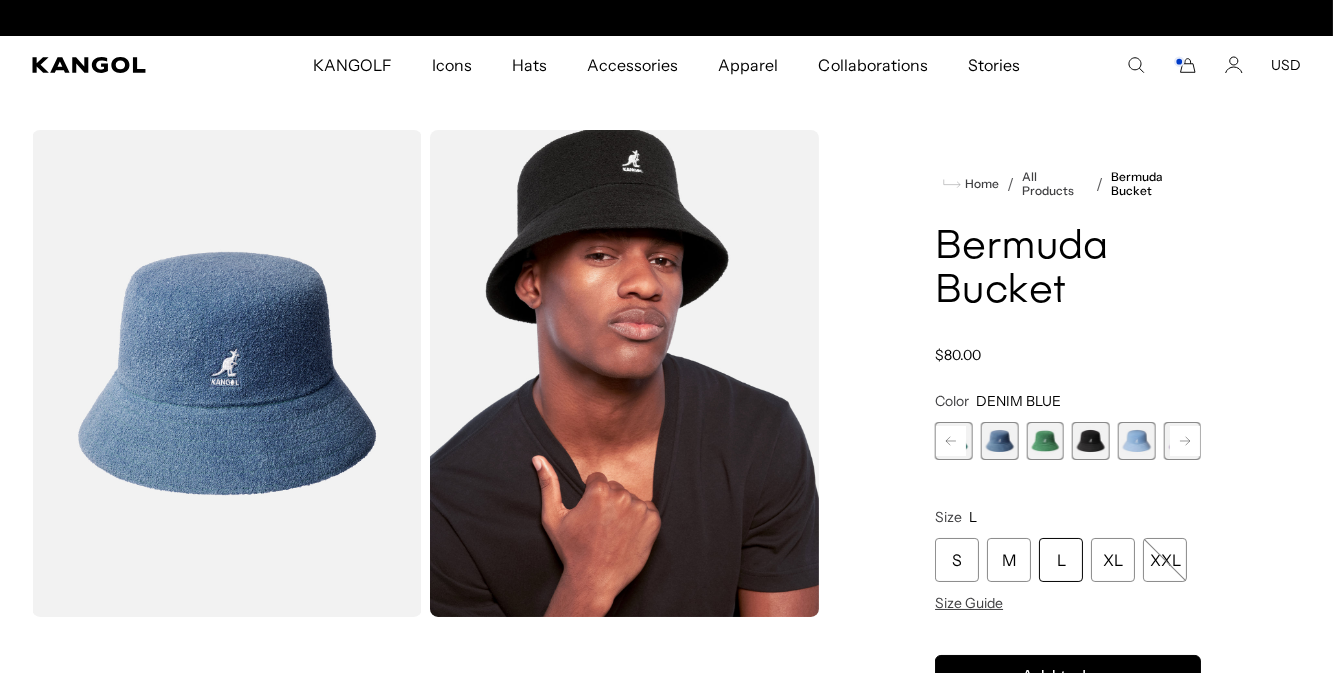 scroll, scrollTop: 0, scrollLeft: 411, axis: horizontal 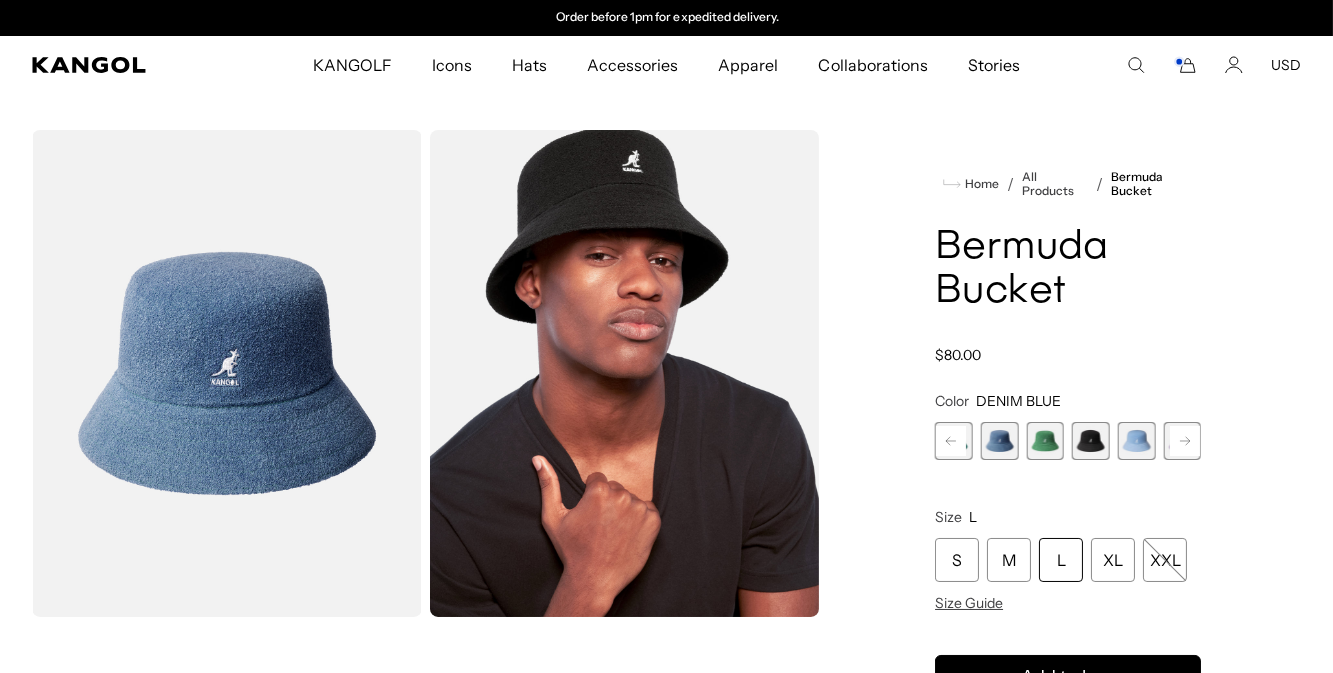 click at bounding box center [1137, 441] 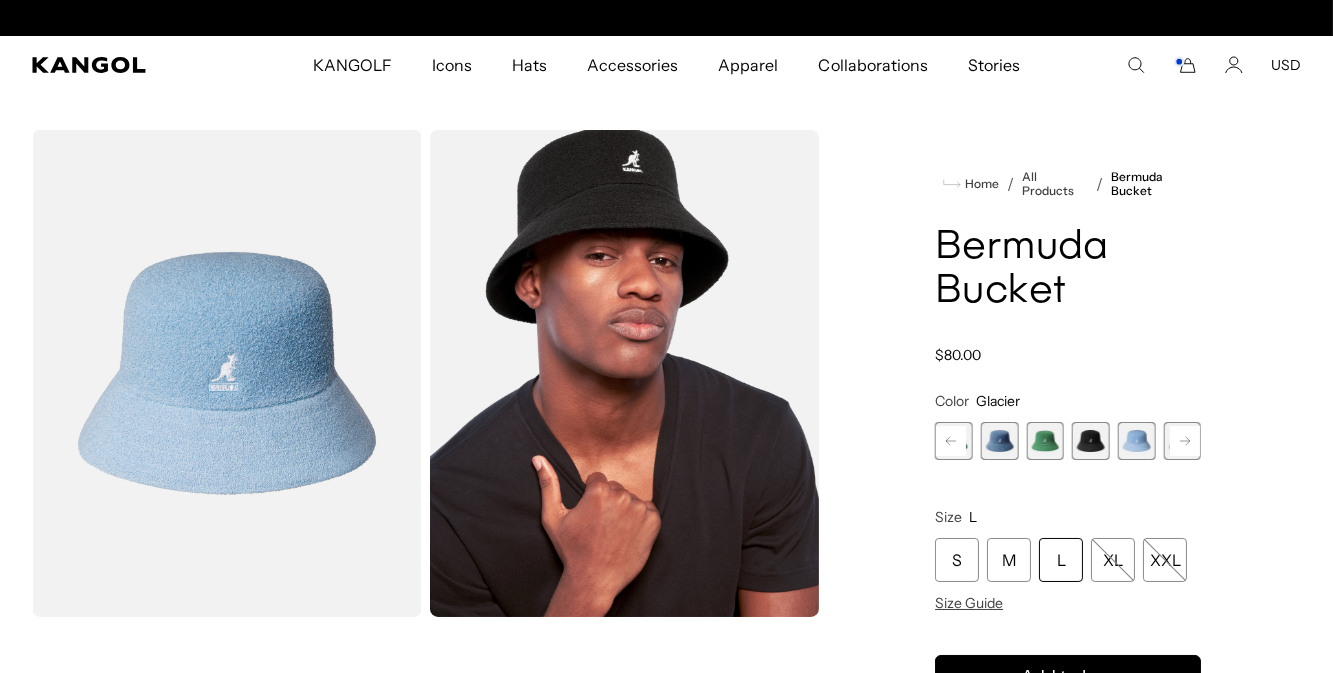 scroll, scrollTop: 0, scrollLeft: 0, axis: both 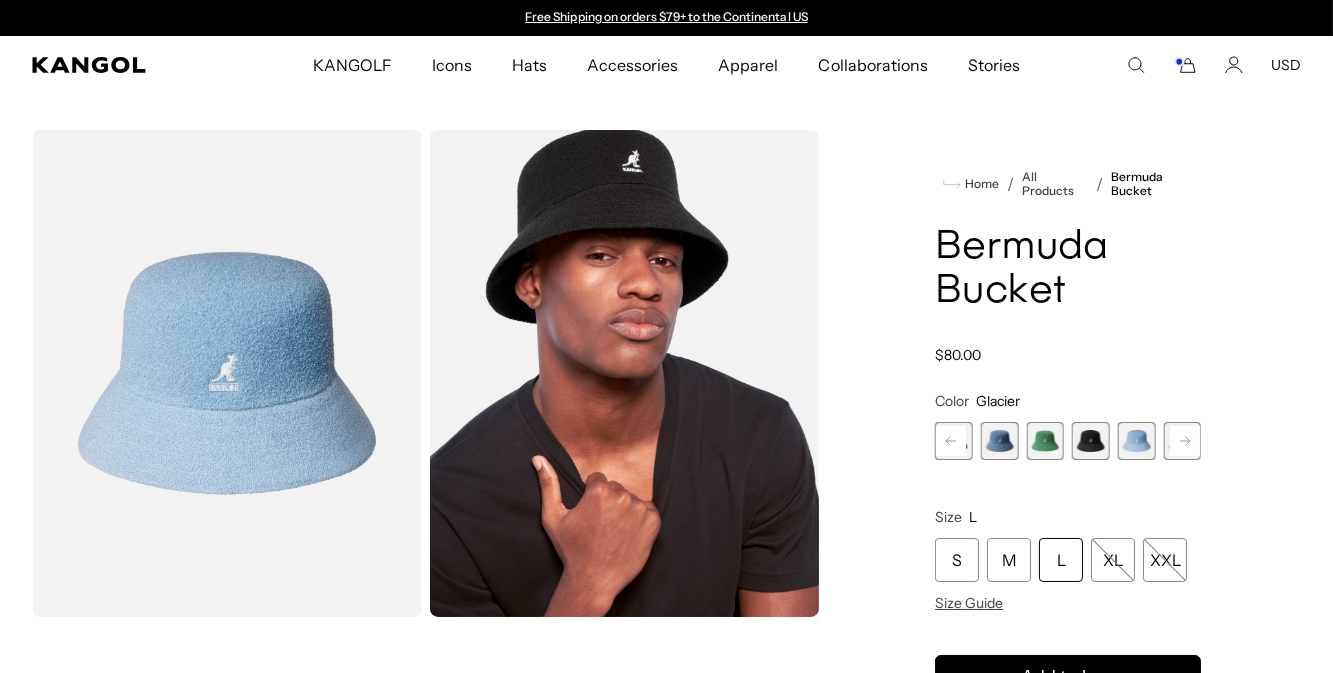 click 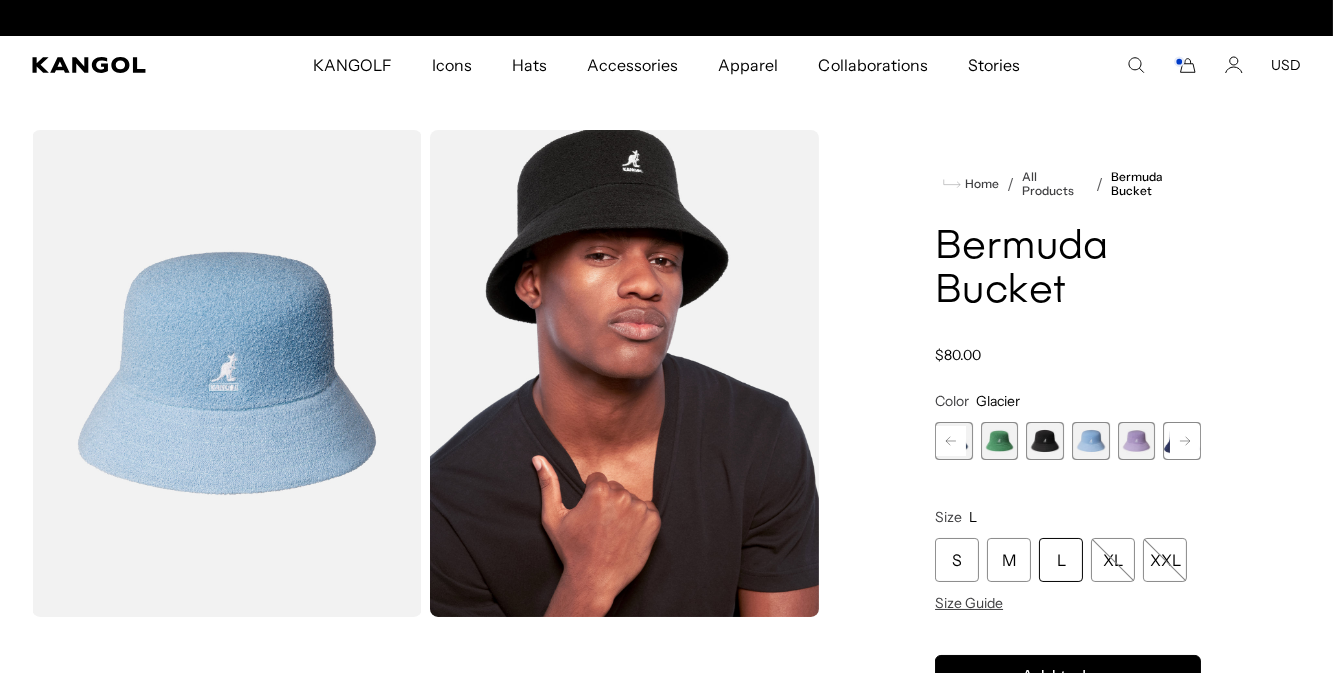 scroll, scrollTop: 0, scrollLeft: 411, axis: horizontal 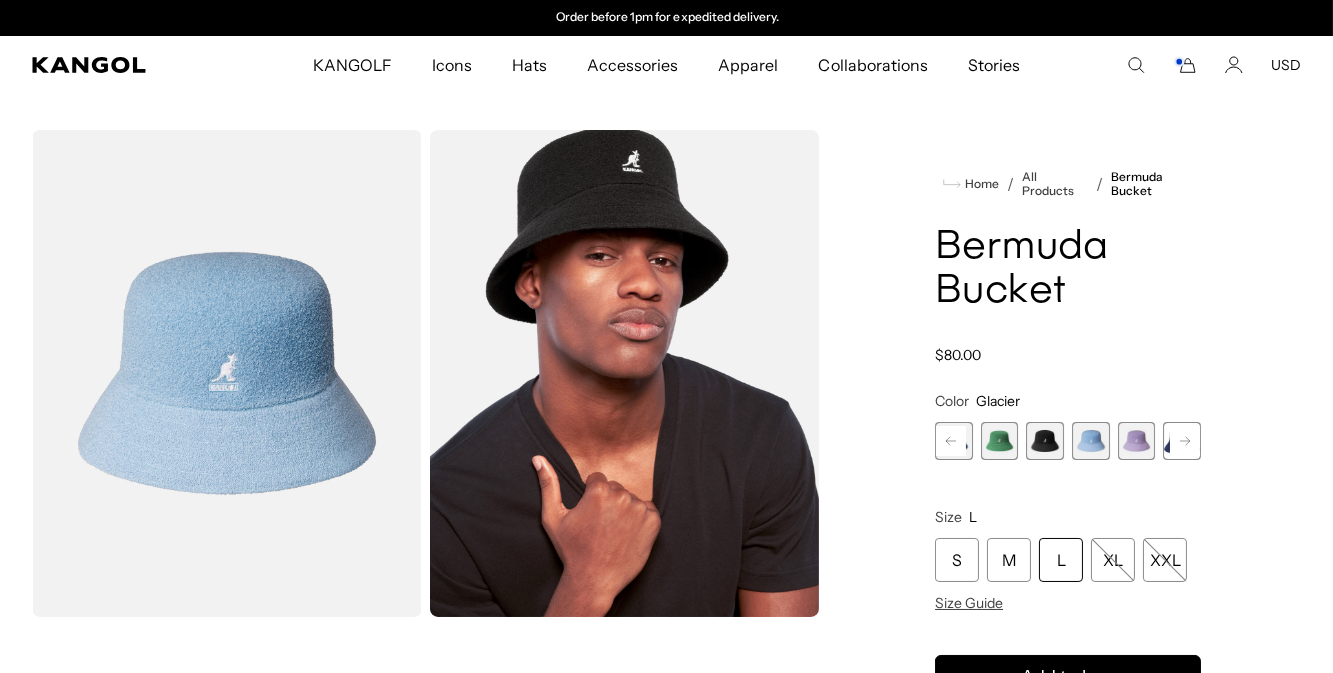 click 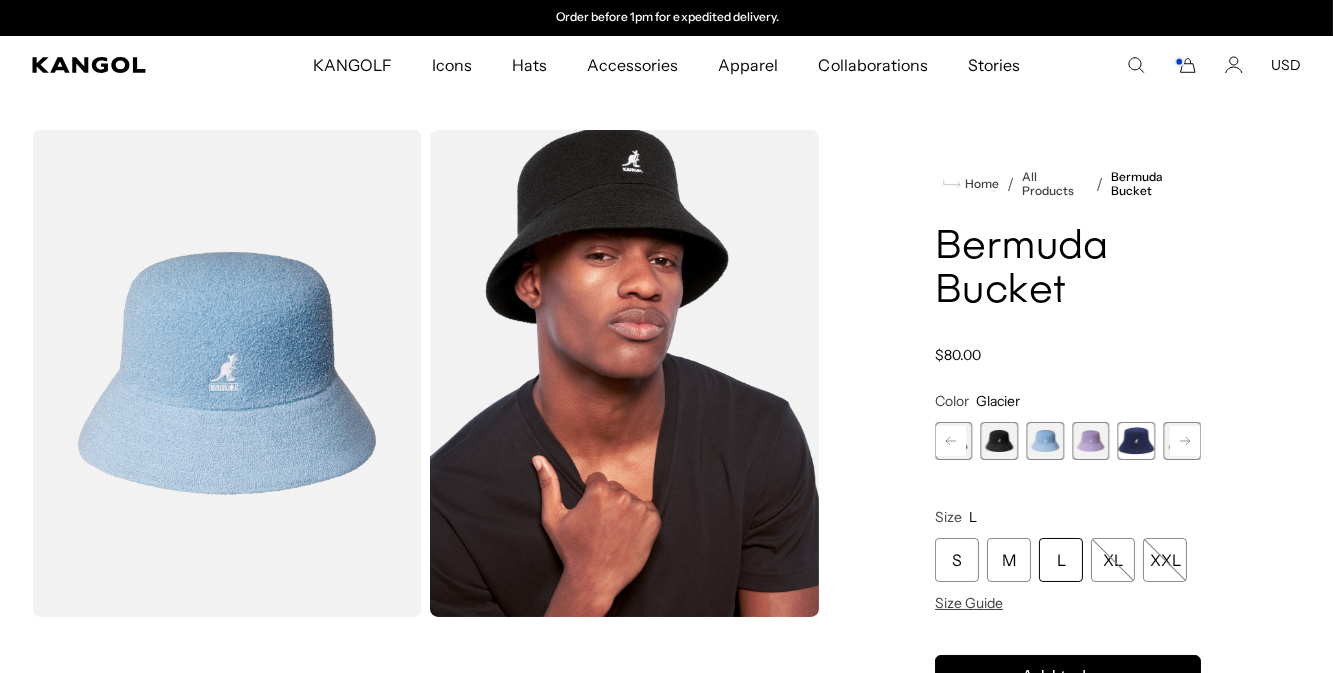 click at bounding box center (1091, 441) 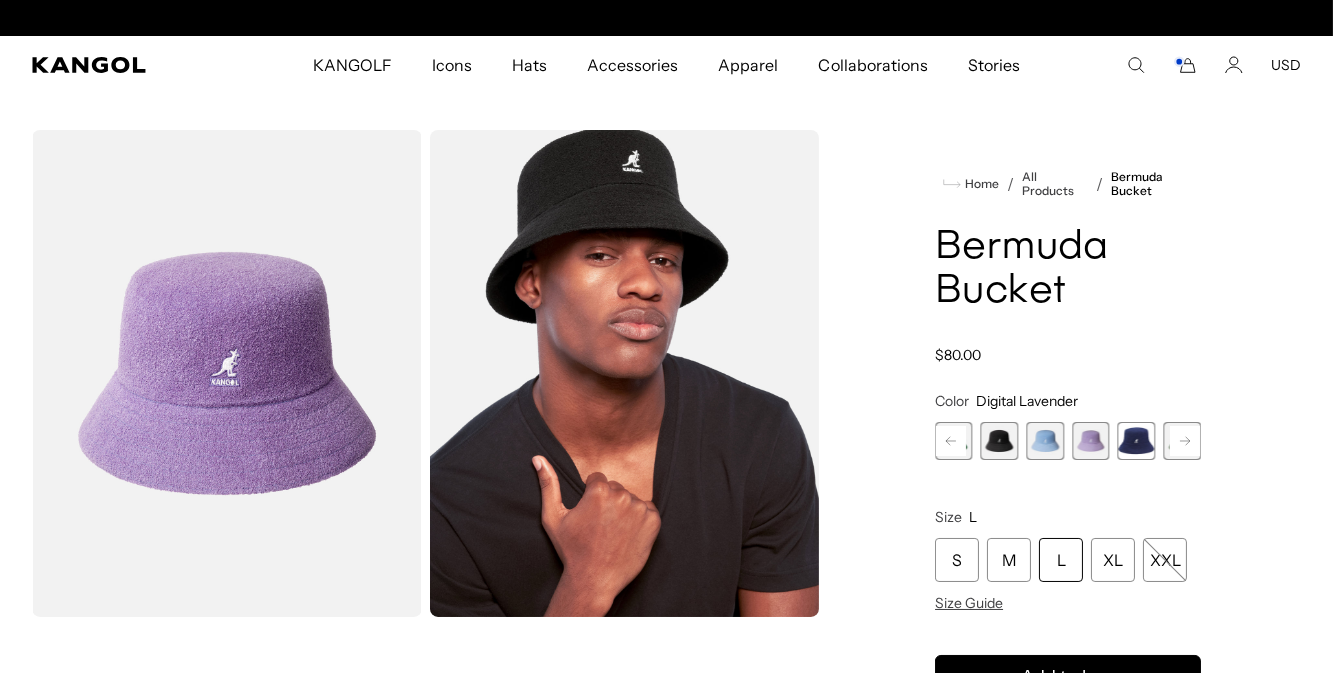 scroll, scrollTop: 0, scrollLeft: 411, axis: horizontal 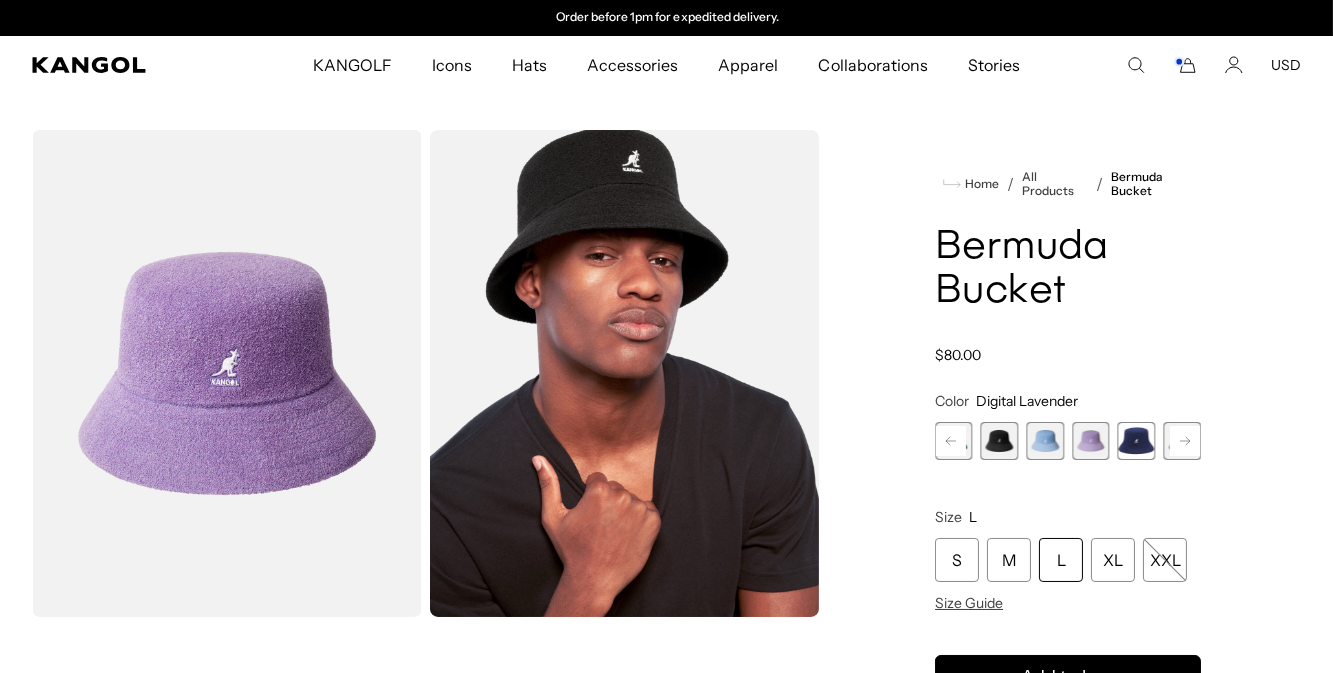click at bounding box center [1137, 441] 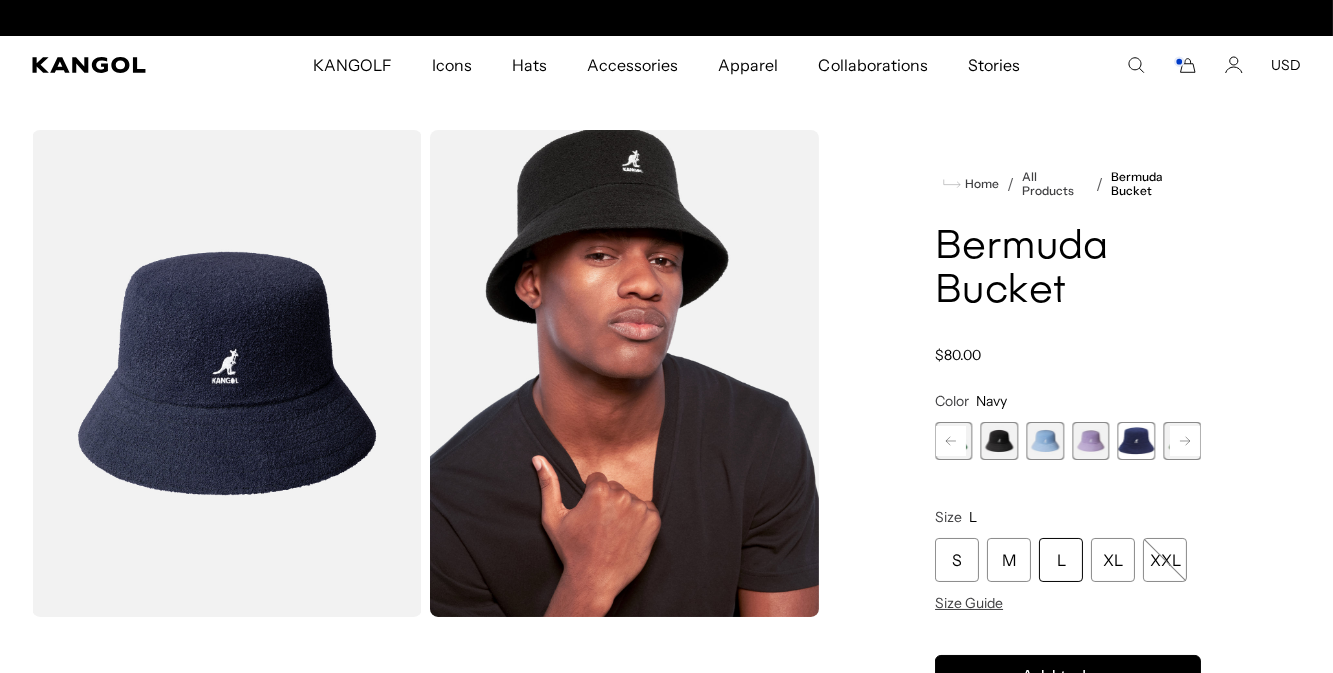 scroll, scrollTop: 0, scrollLeft: 0, axis: both 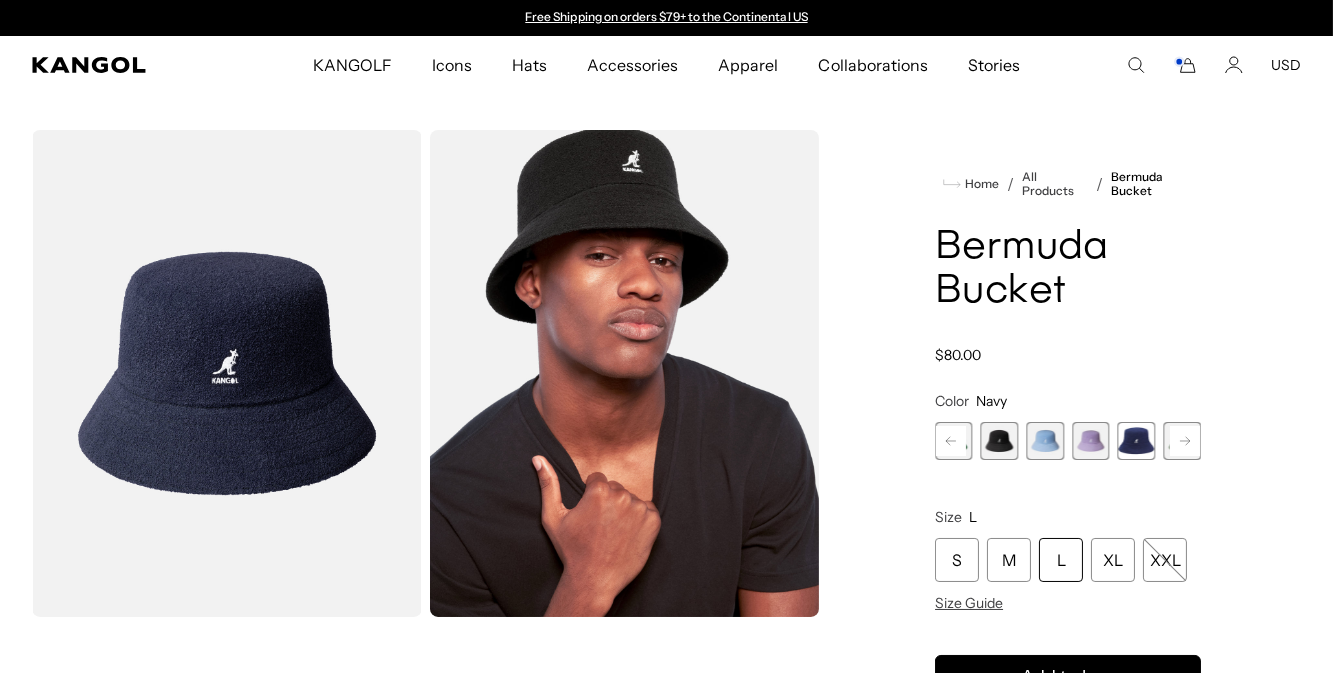 click 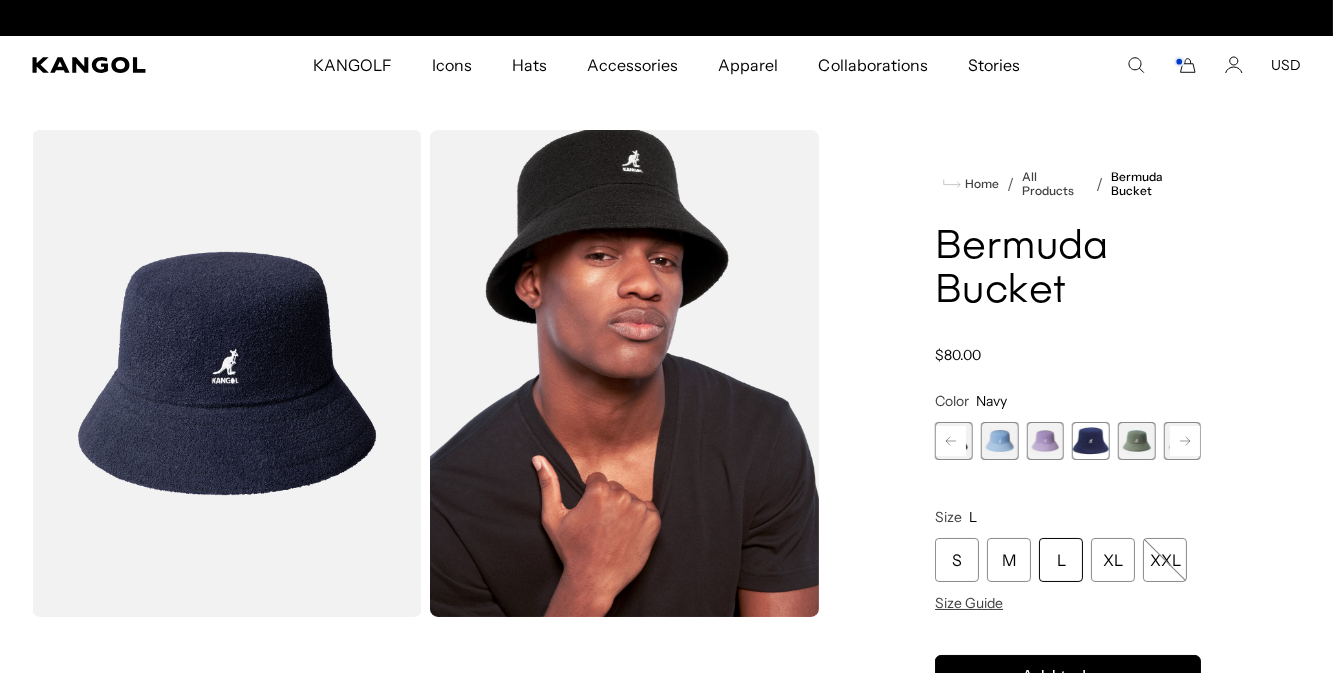 scroll, scrollTop: 0, scrollLeft: 411, axis: horizontal 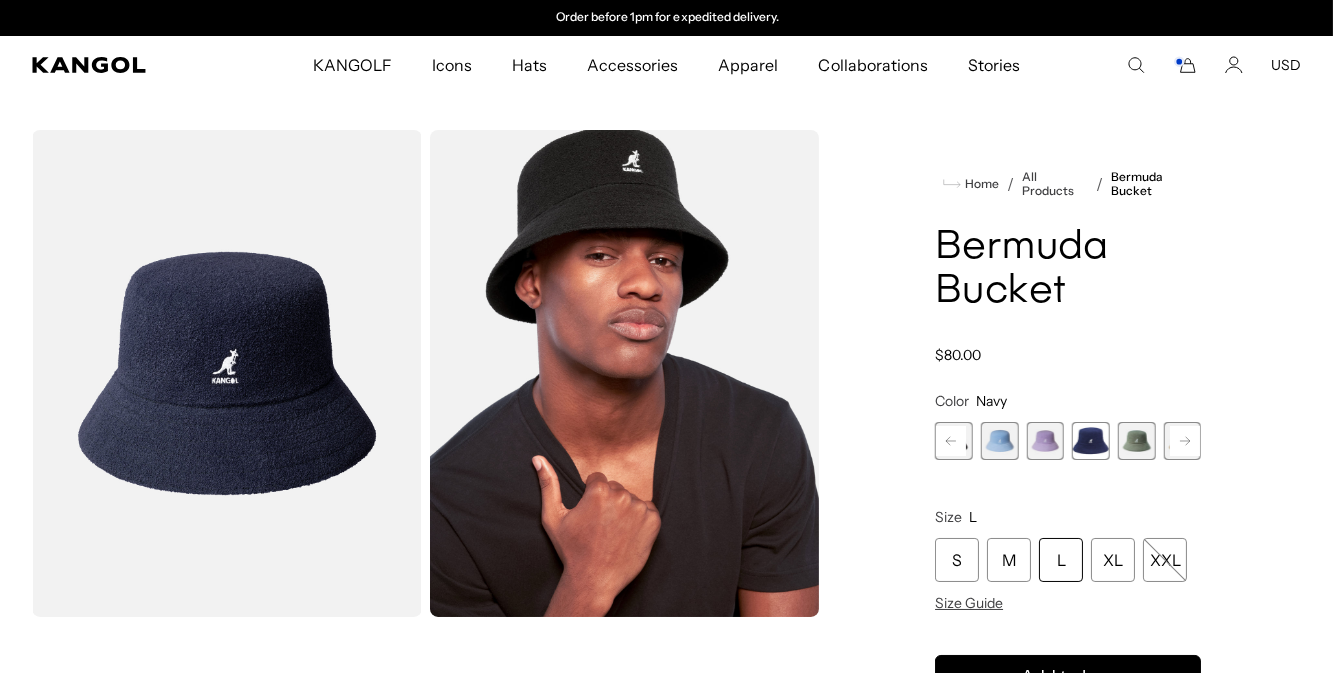 click 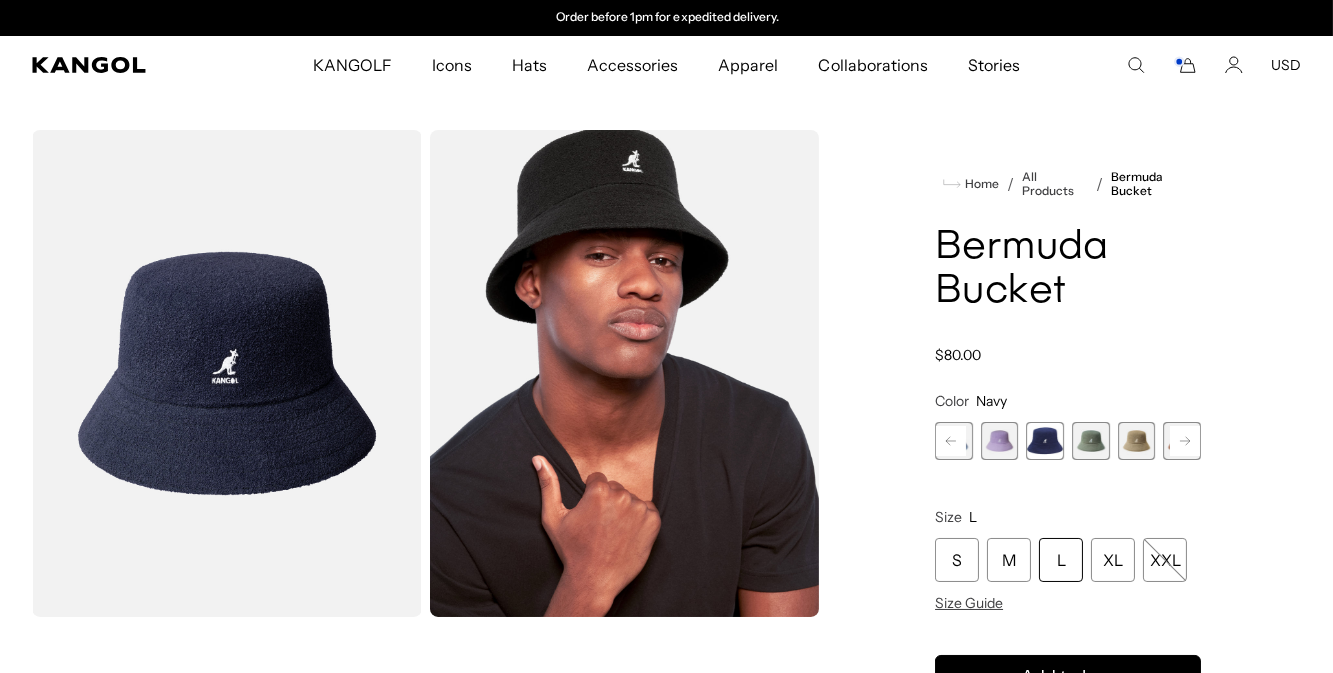 click 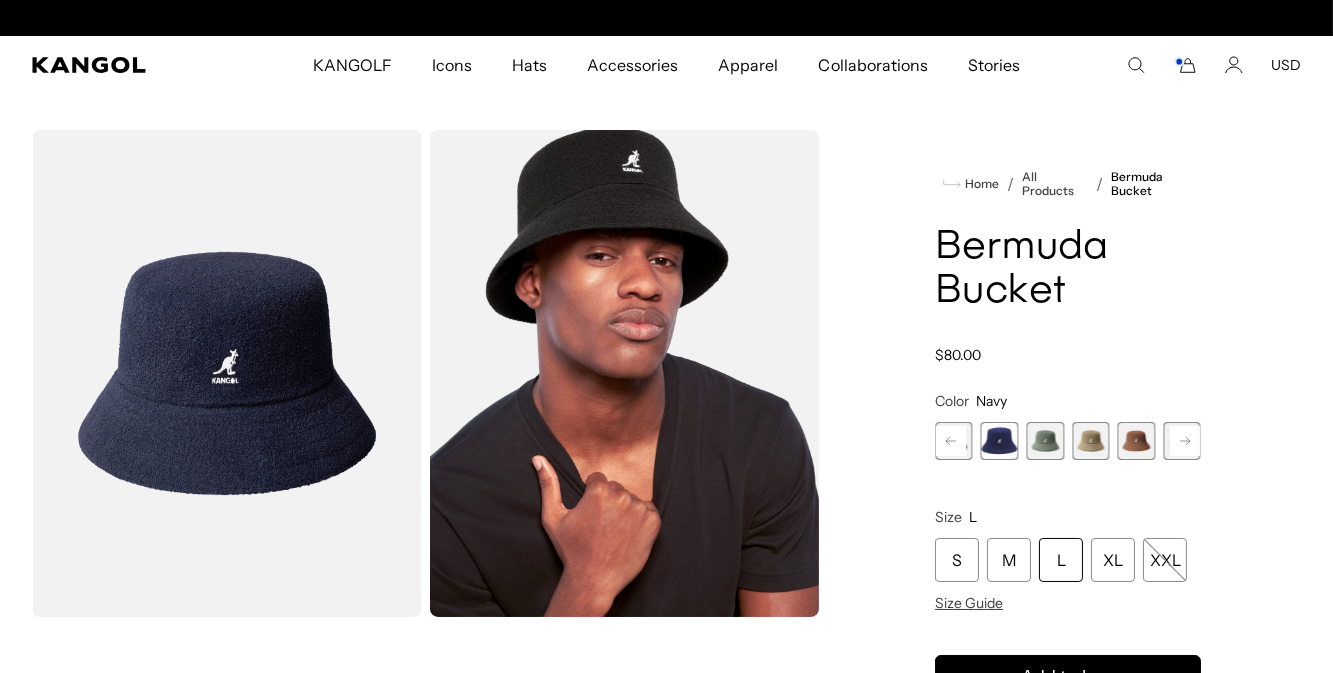 scroll, scrollTop: 0, scrollLeft: 0, axis: both 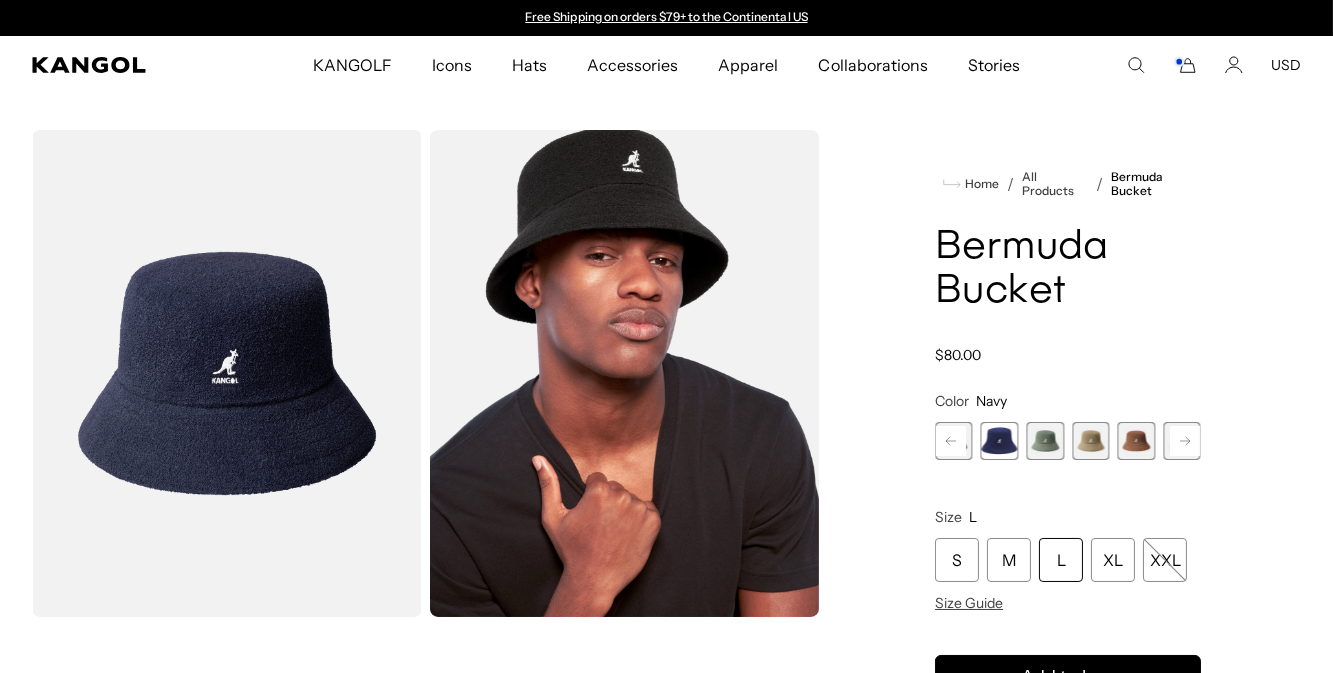 click at bounding box center (1137, 441) 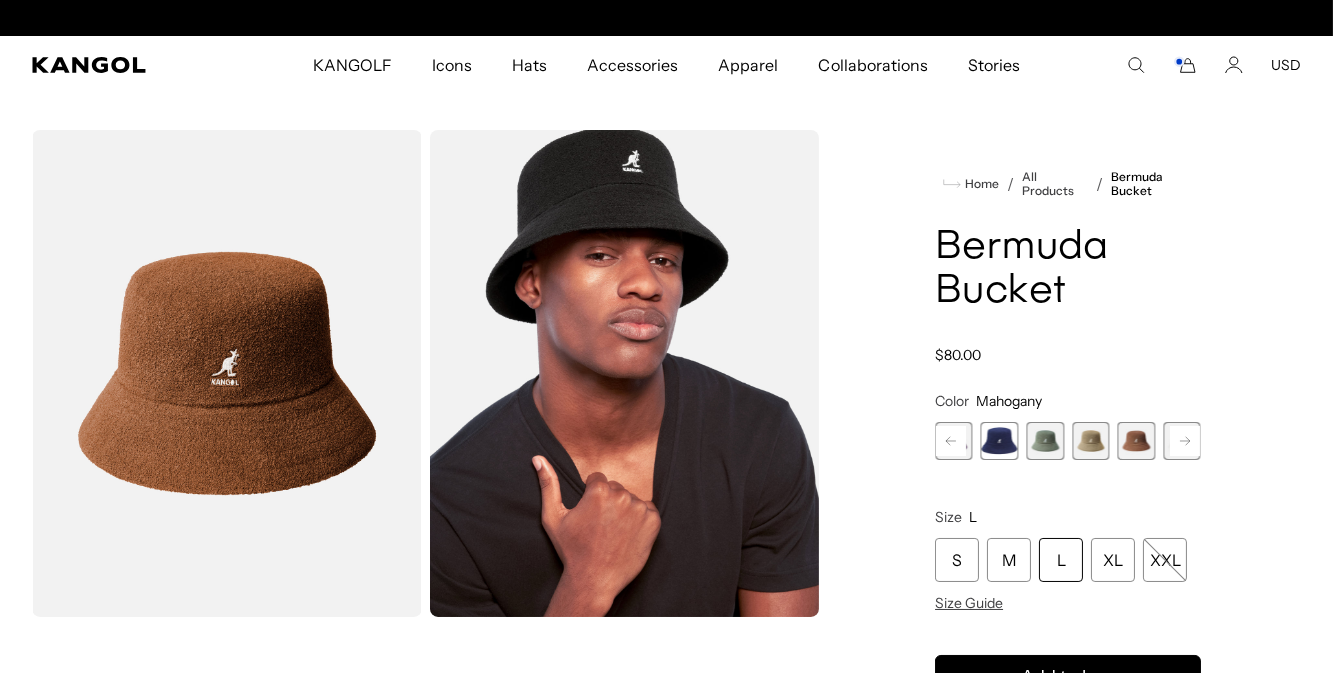 scroll, scrollTop: 0, scrollLeft: 411, axis: horizontal 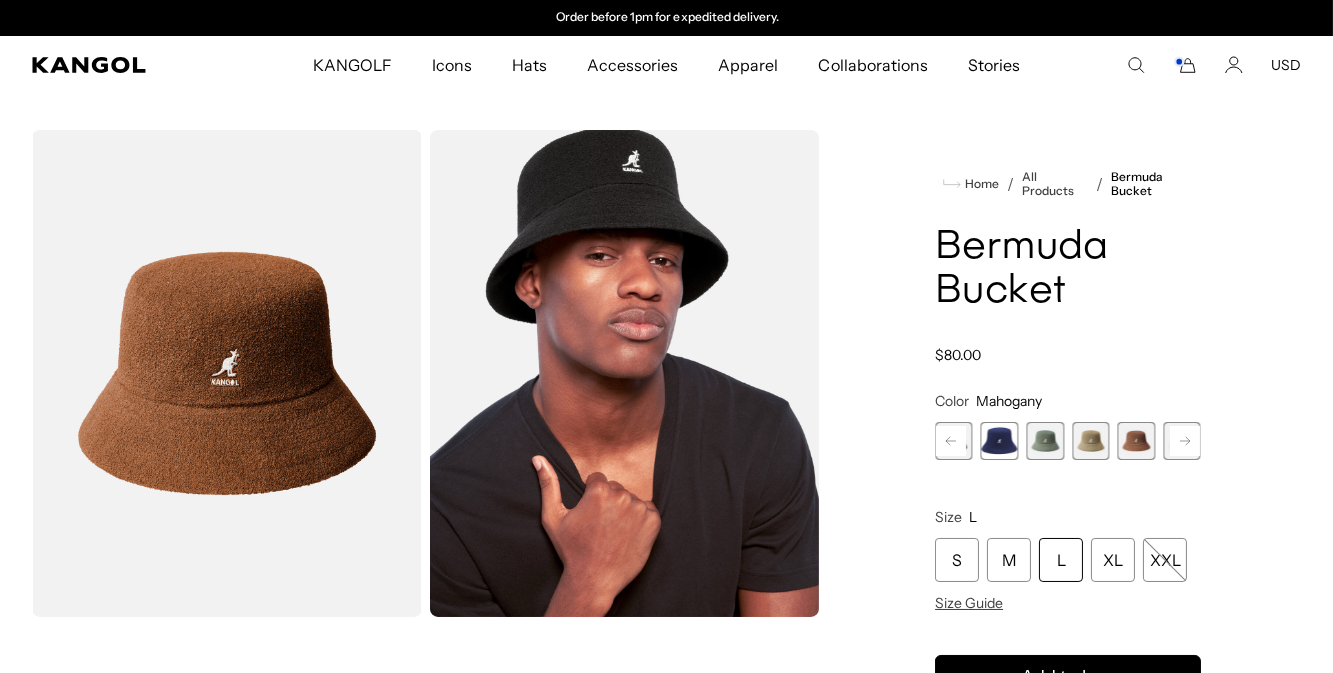 click at bounding box center (1091, 441) 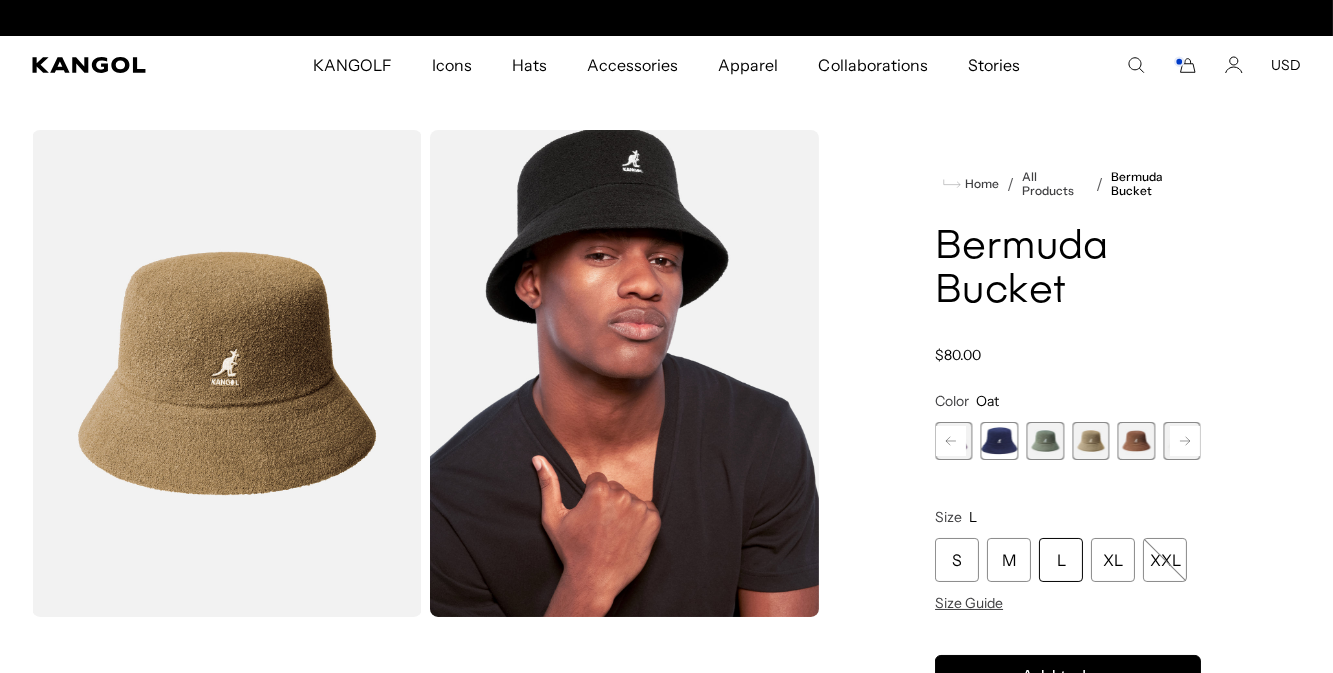 scroll, scrollTop: 0, scrollLeft: 0, axis: both 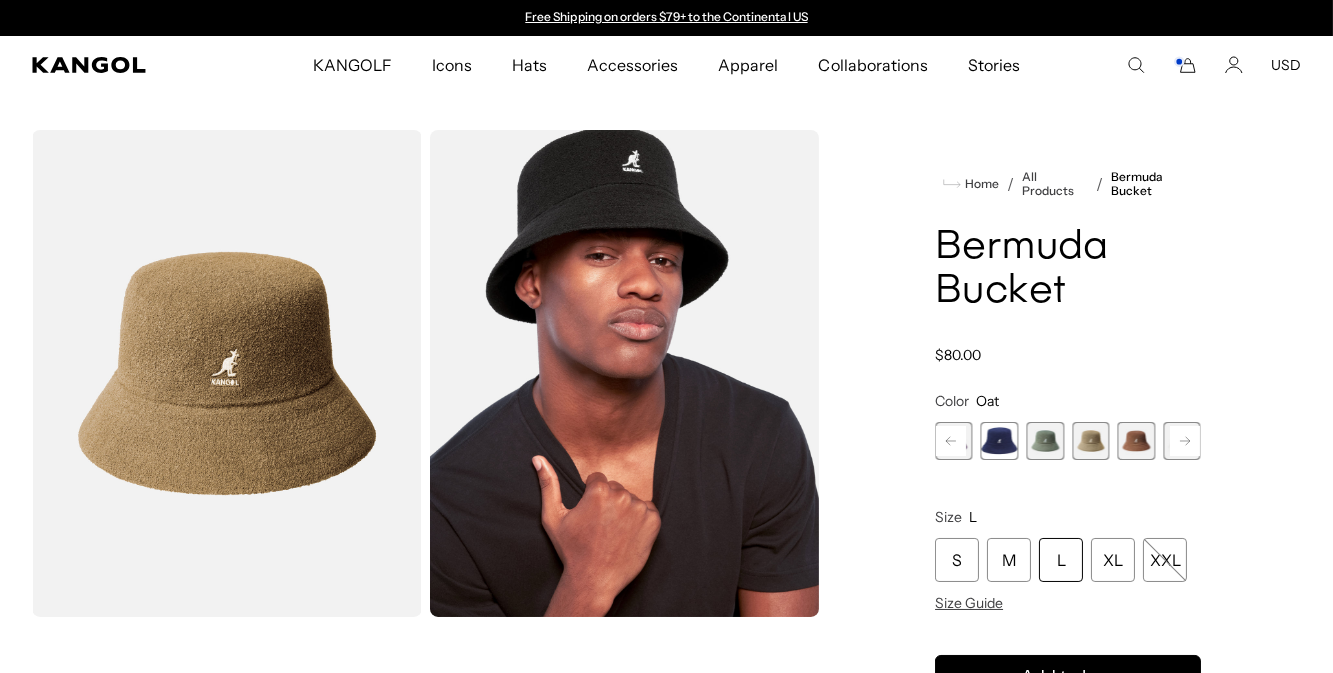 click 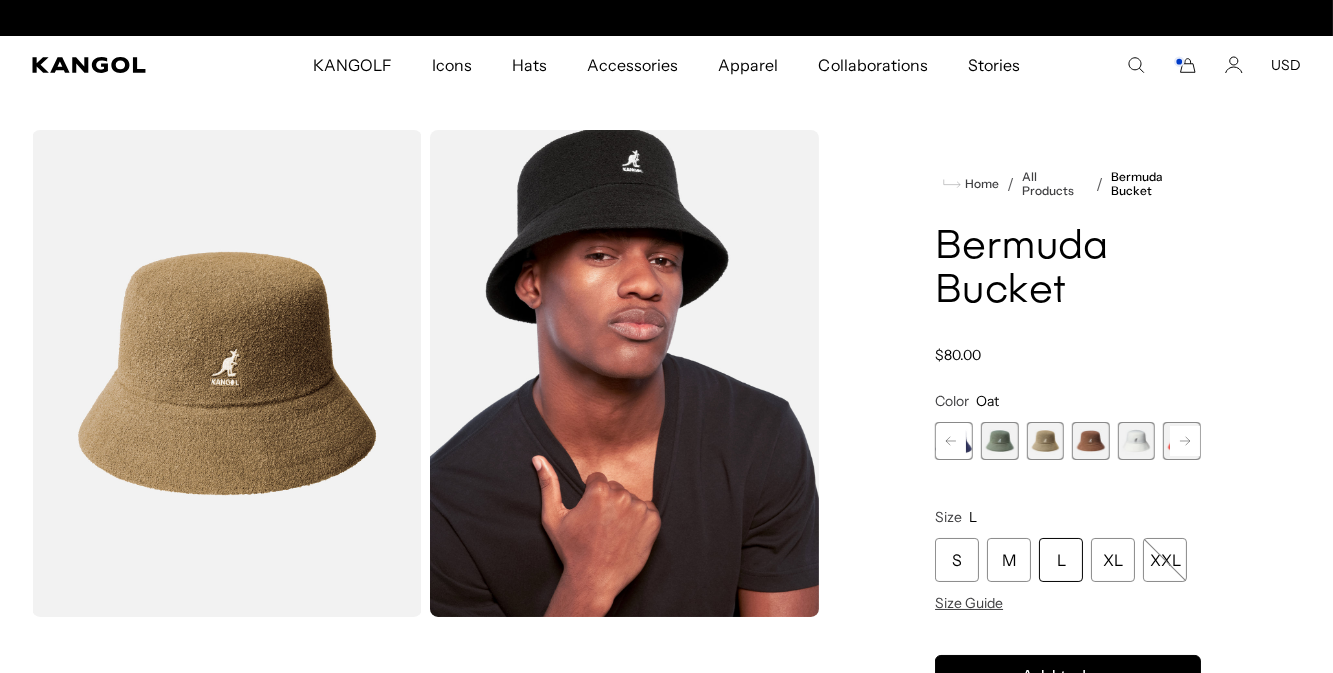 scroll, scrollTop: 0, scrollLeft: 411, axis: horizontal 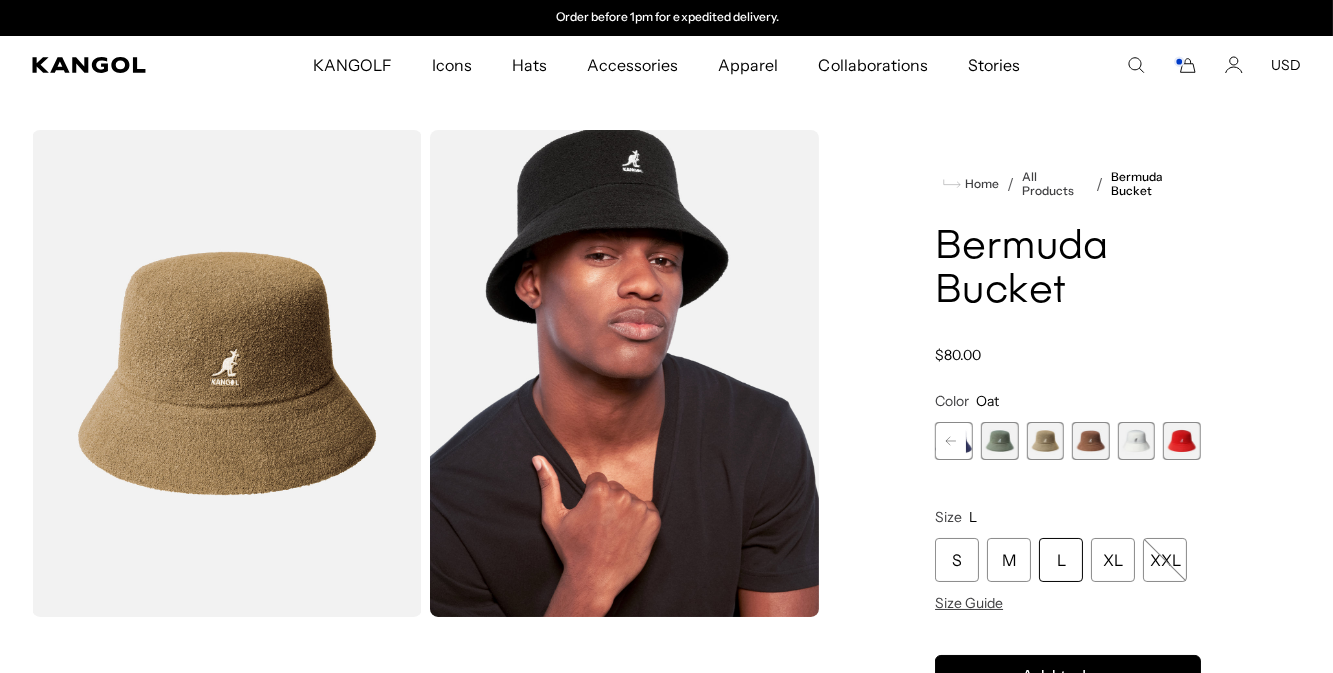 click at bounding box center [1182, 441] 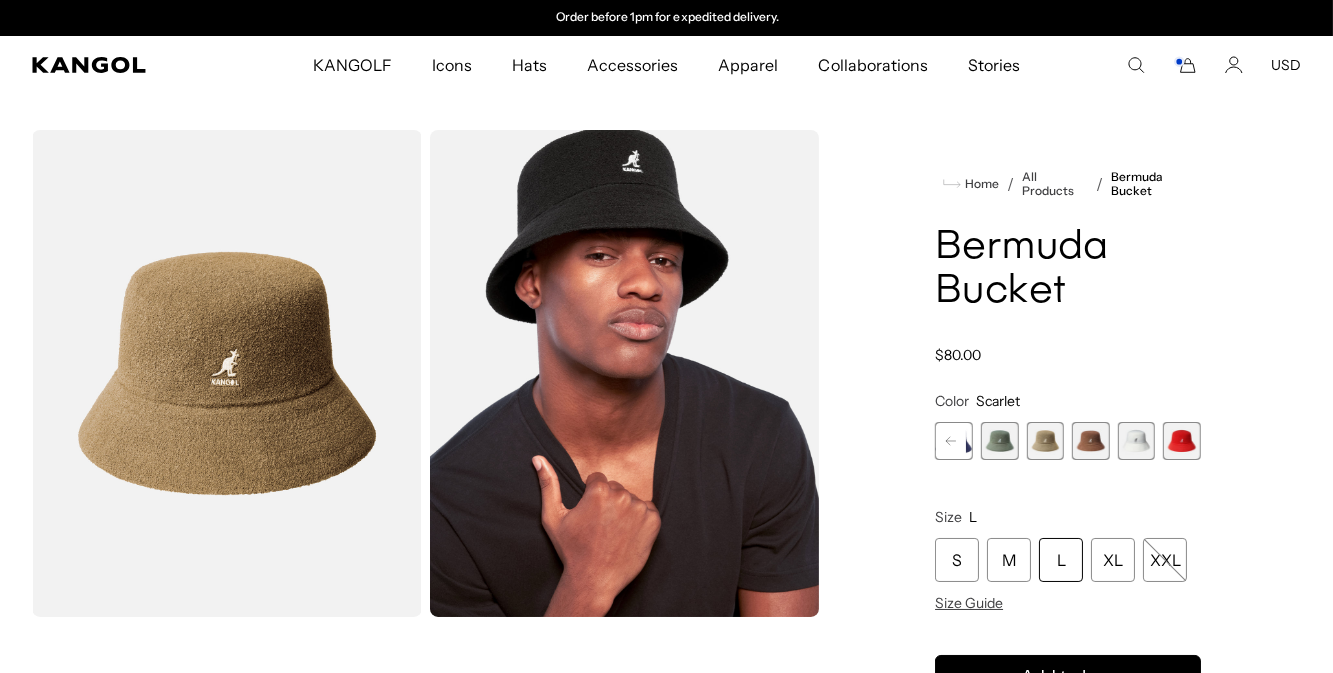 click at bounding box center [1182, 441] 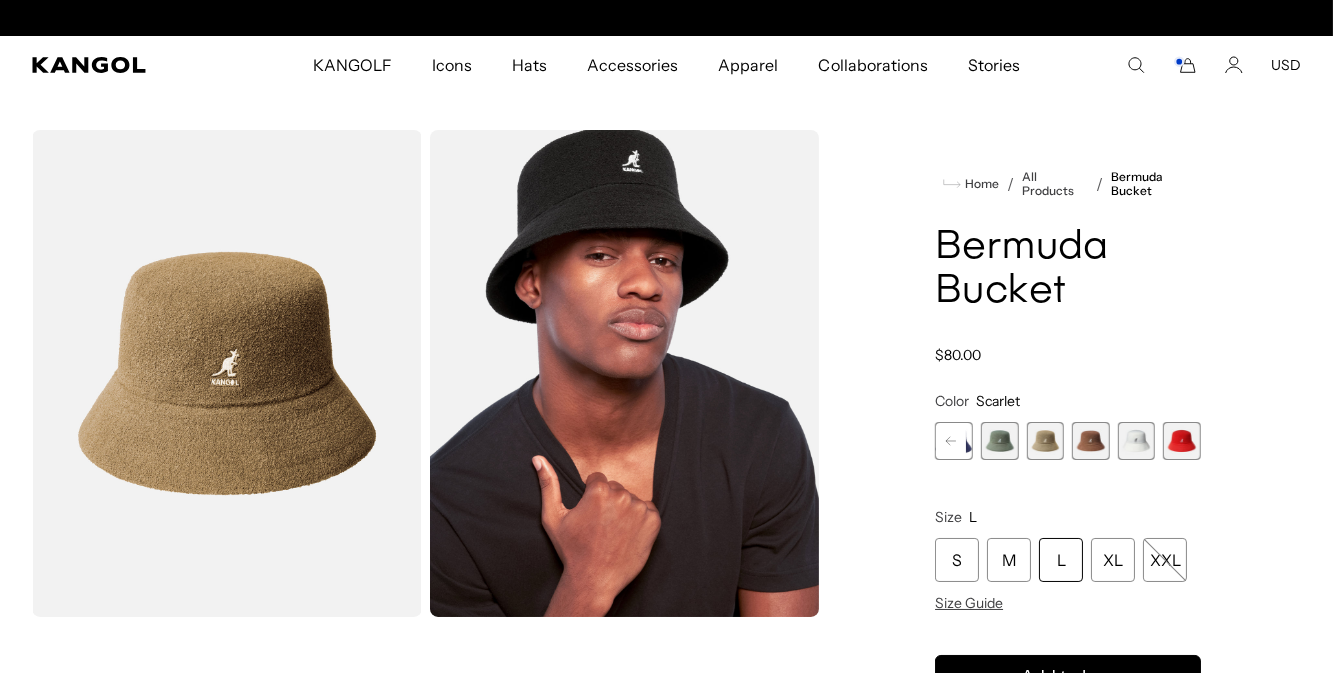 scroll, scrollTop: 0, scrollLeft: 0, axis: both 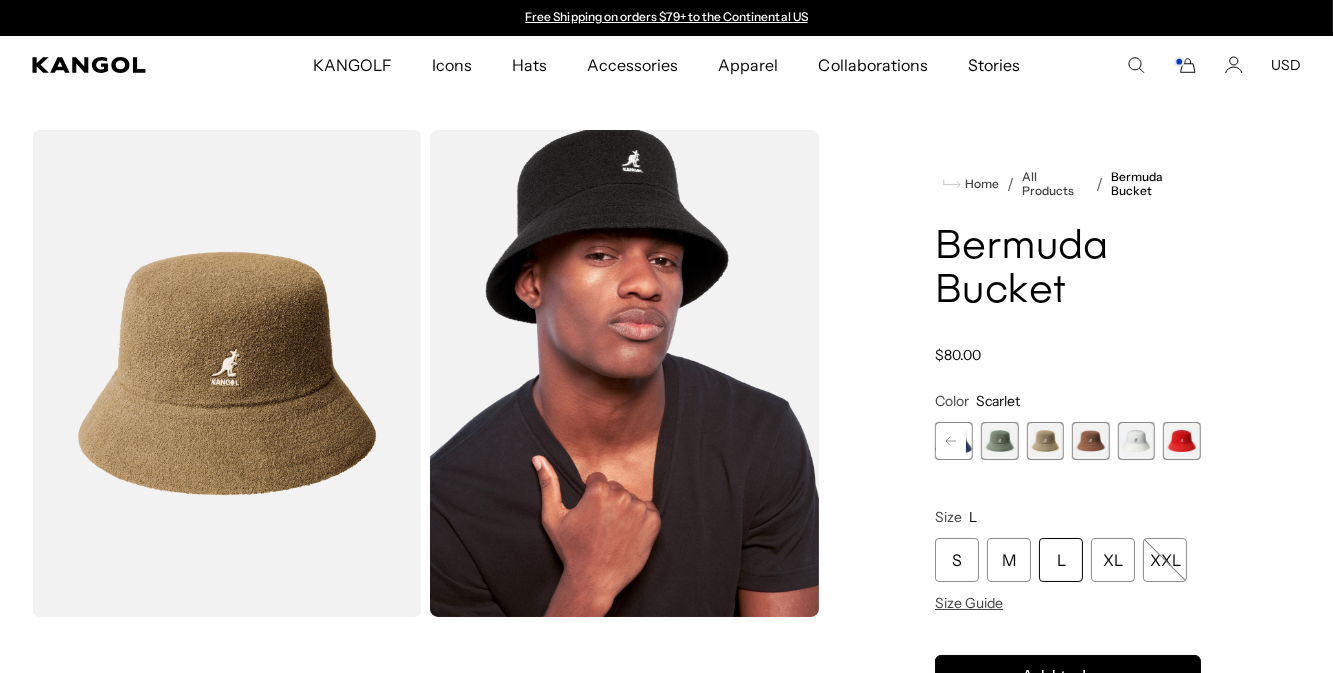 click at bounding box center [1182, 441] 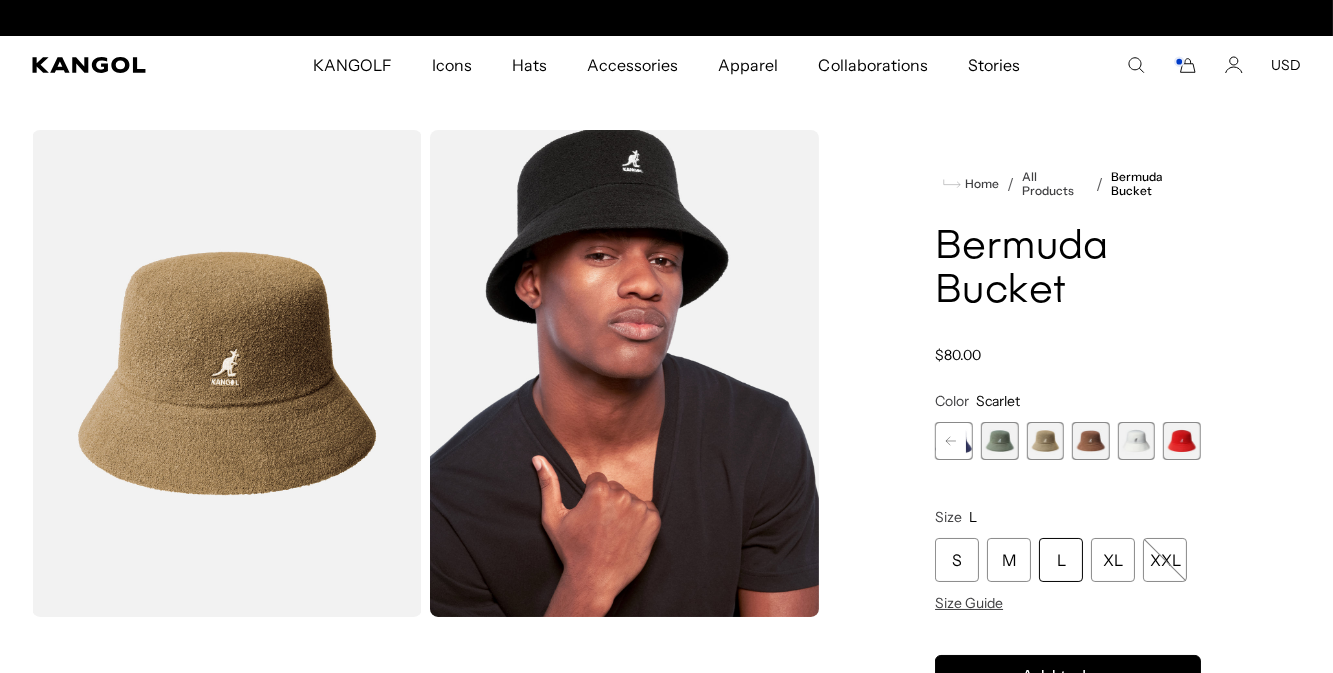 scroll, scrollTop: 0, scrollLeft: 411, axis: horizontal 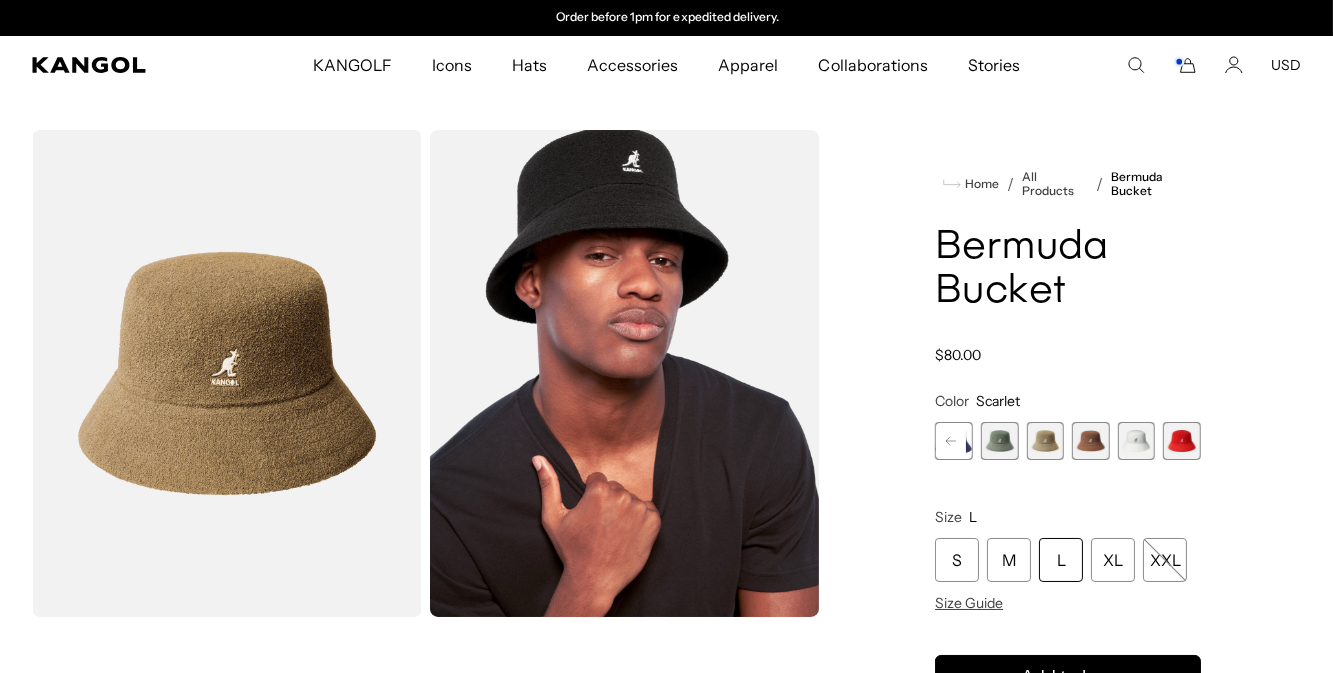 click at bounding box center (1182, 441) 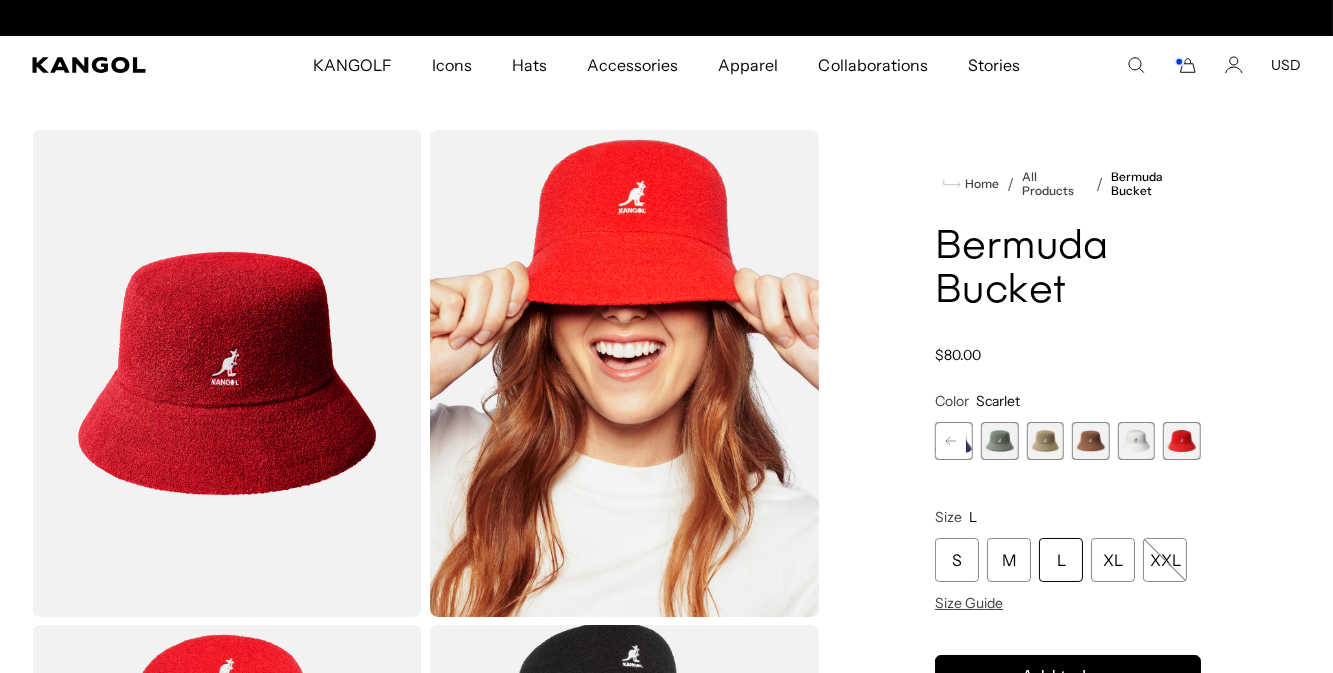 scroll, scrollTop: 0, scrollLeft: 0, axis: both 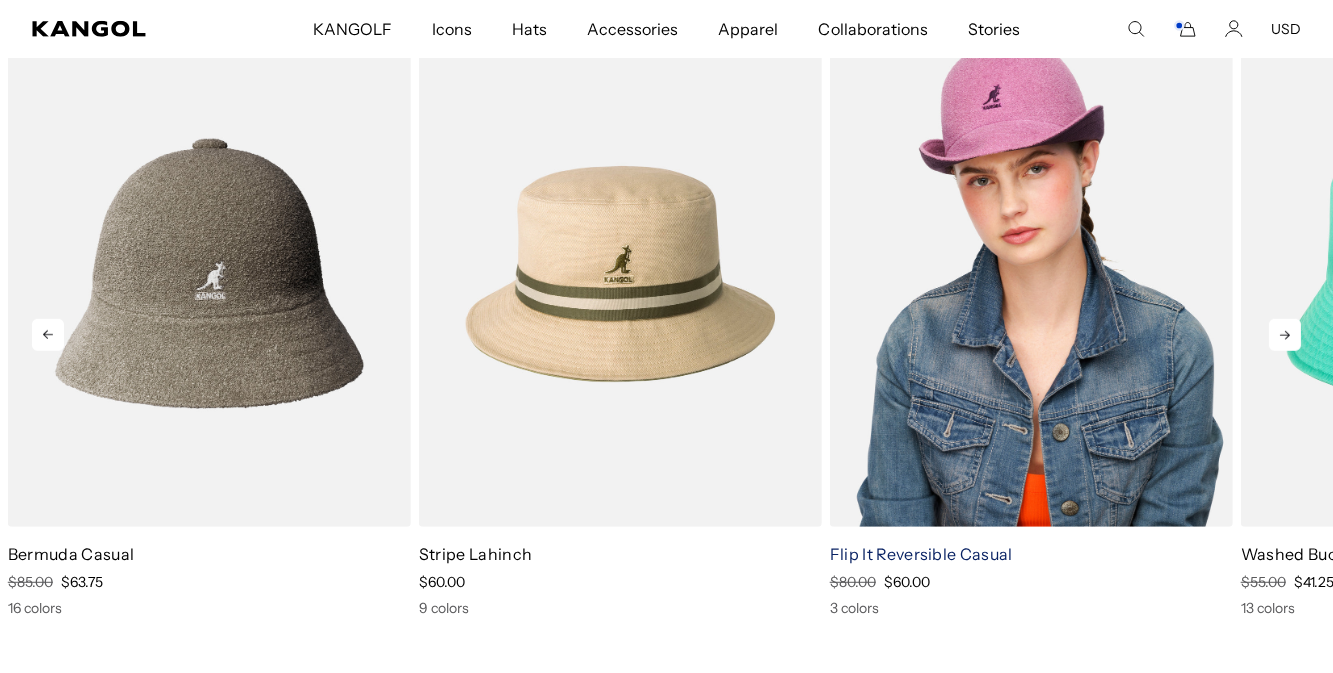 click on "Flip It Reversible Casual" at bounding box center [921, 554] 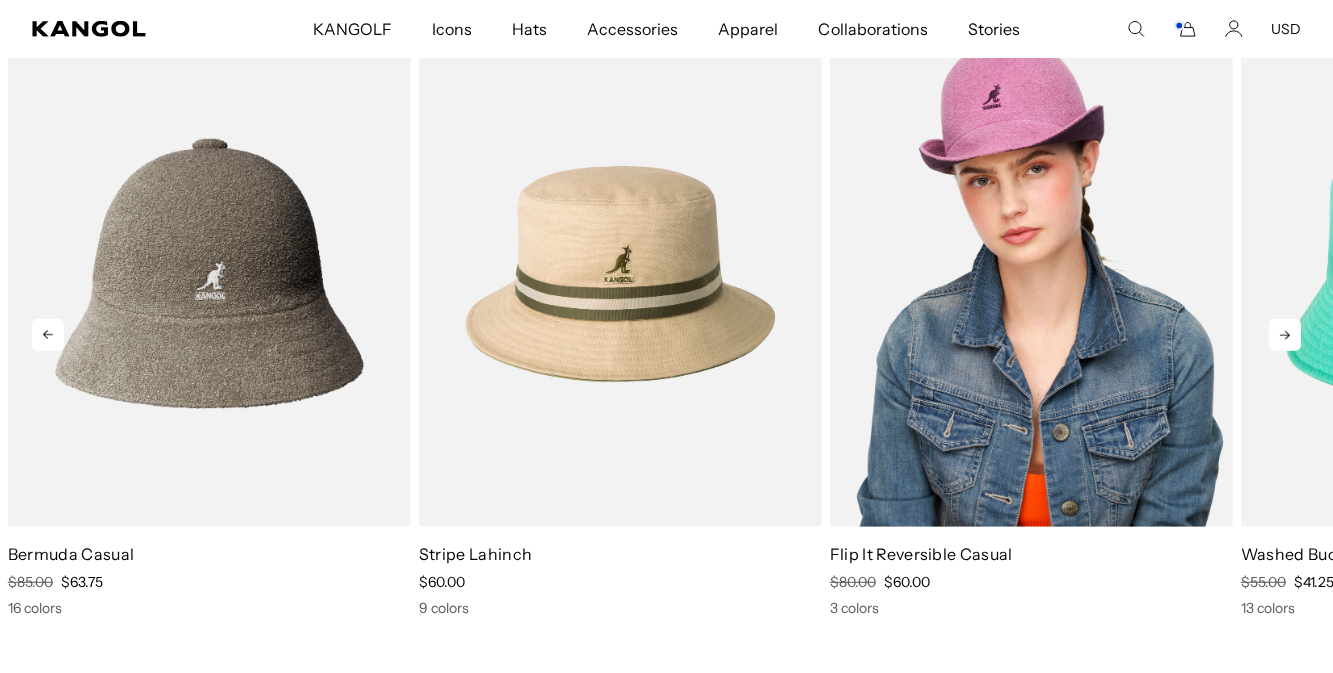 click at bounding box center (1031, 274) 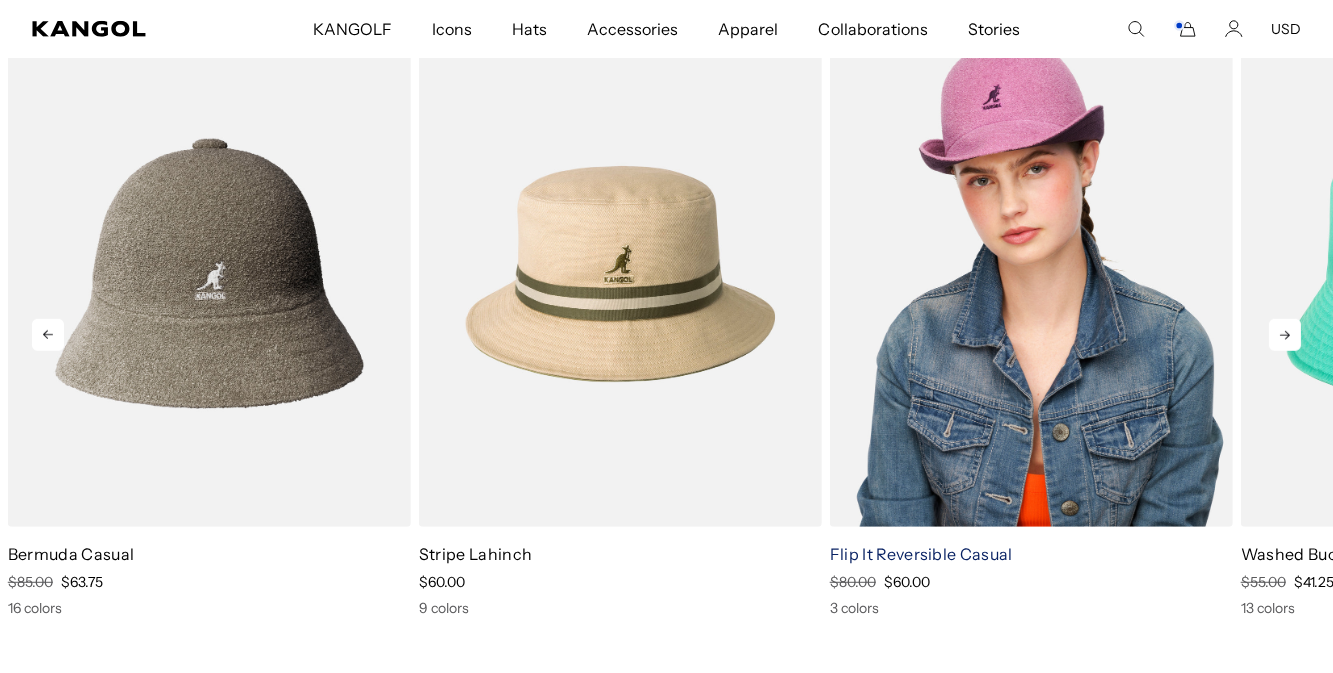 scroll, scrollTop: 0, scrollLeft: 411, axis: horizontal 